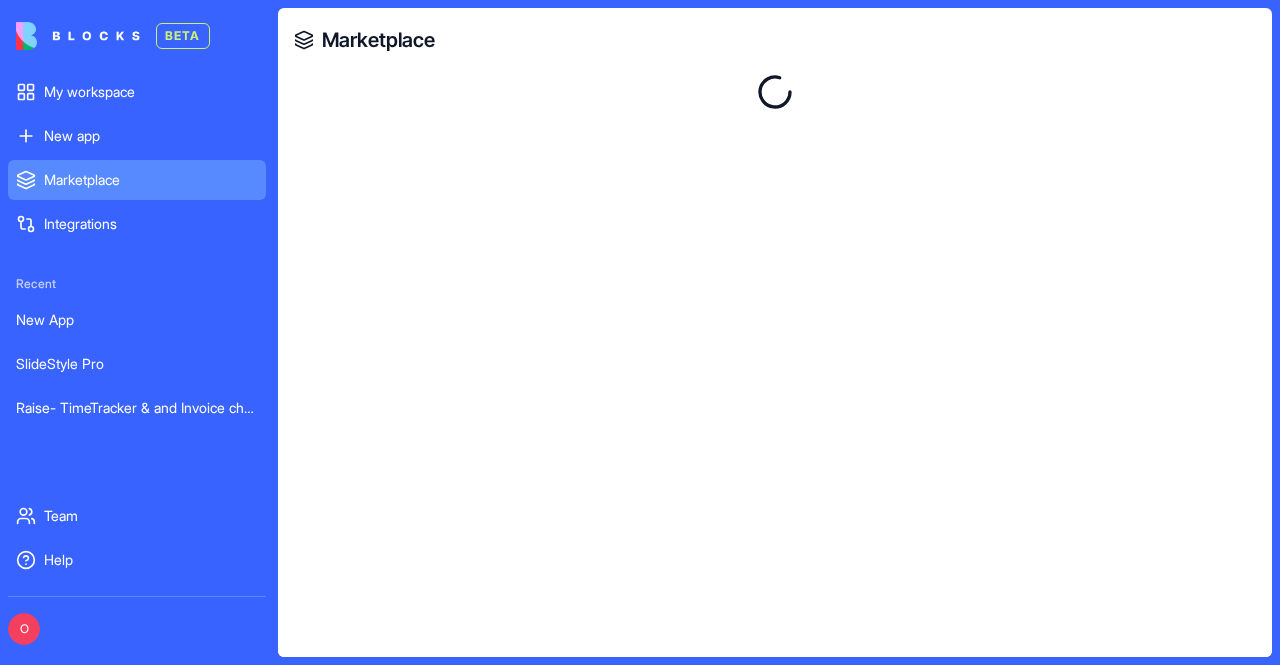 scroll, scrollTop: 0, scrollLeft: 0, axis: both 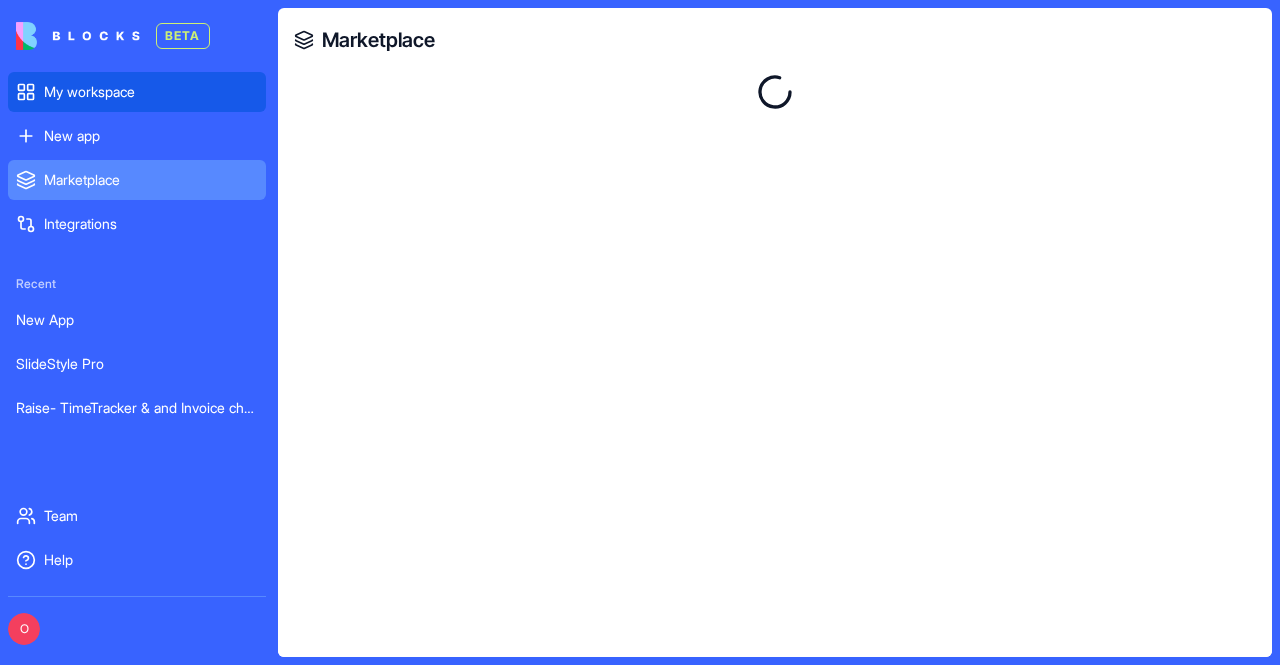 click on "My workspace" at bounding box center (137, 92) 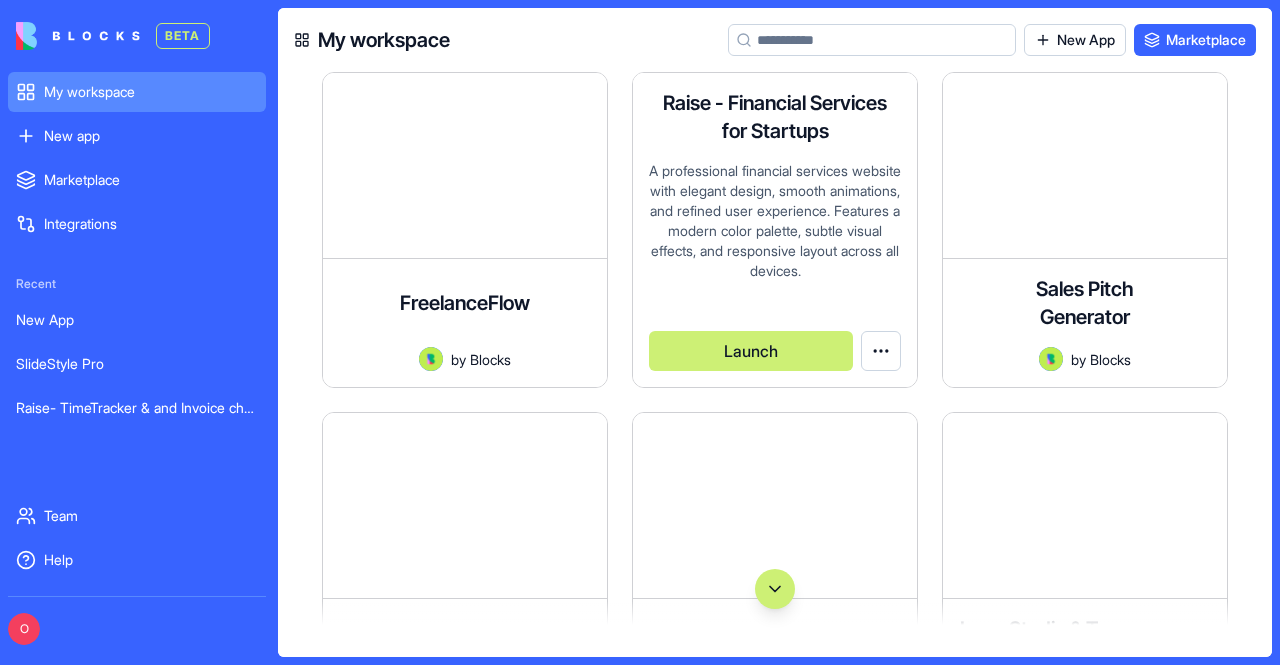 click on "A professional financial services website with elegant design, smooth animations, and refined user experience. Features a modern color palette, subtle visual effects, and responsive layout across all devices." at bounding box center [775, 226] 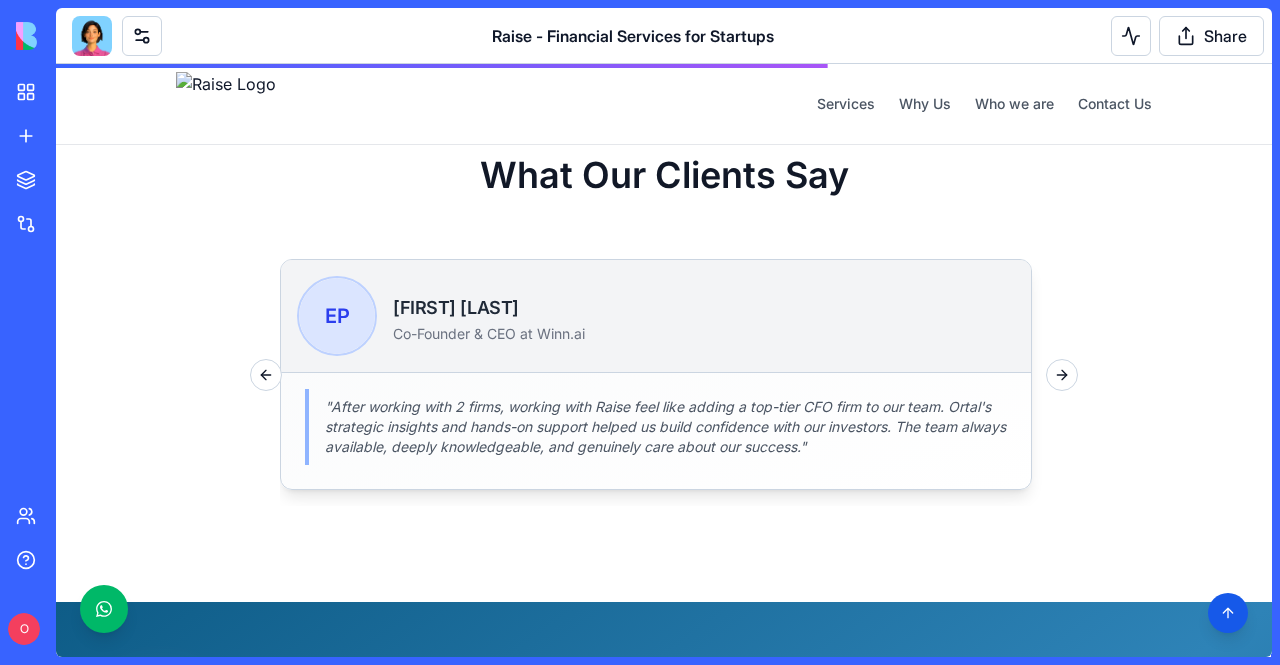 scroll, scrollTop: 2500, scrollLeft: 0, axis: vertical 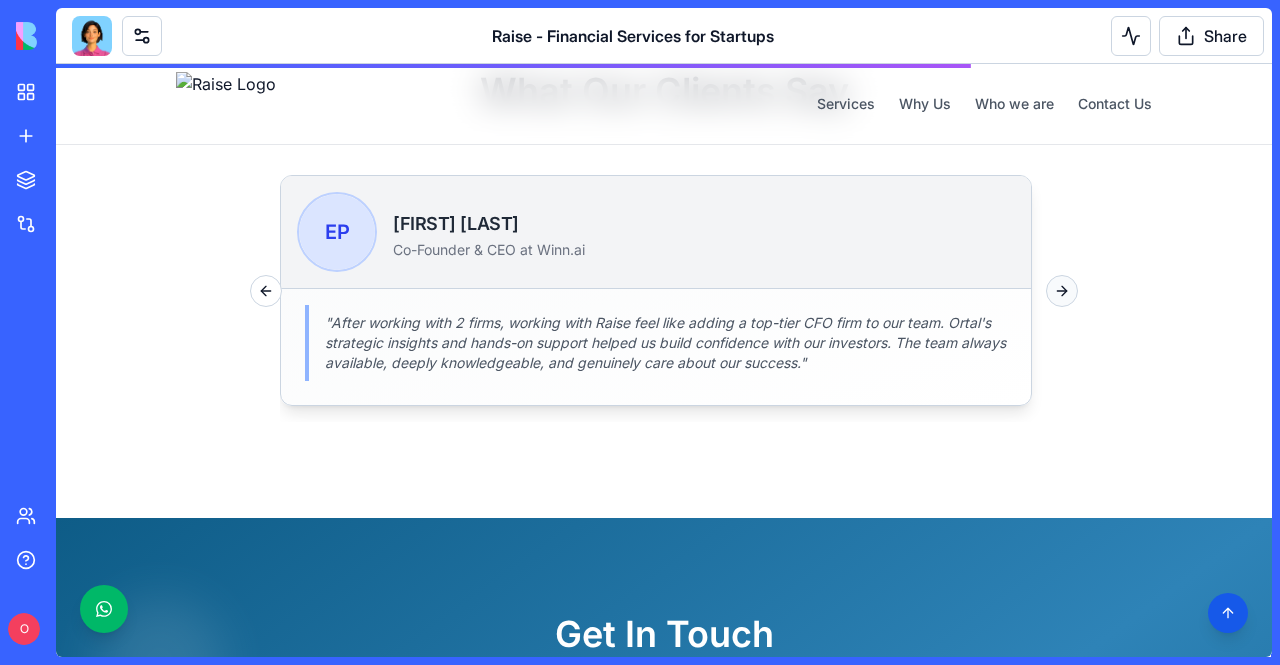 click on "Next slide" at bounding box center [1062, 291] 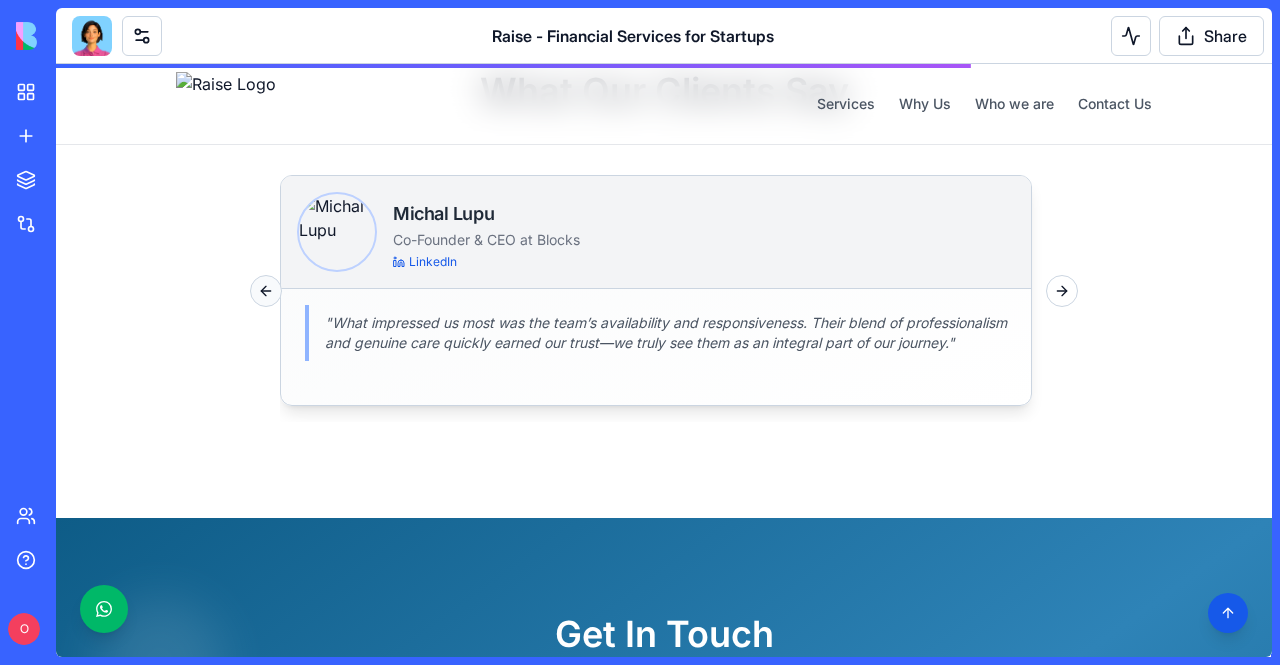 click on "Previous slide" at bounding box center [266, 291] 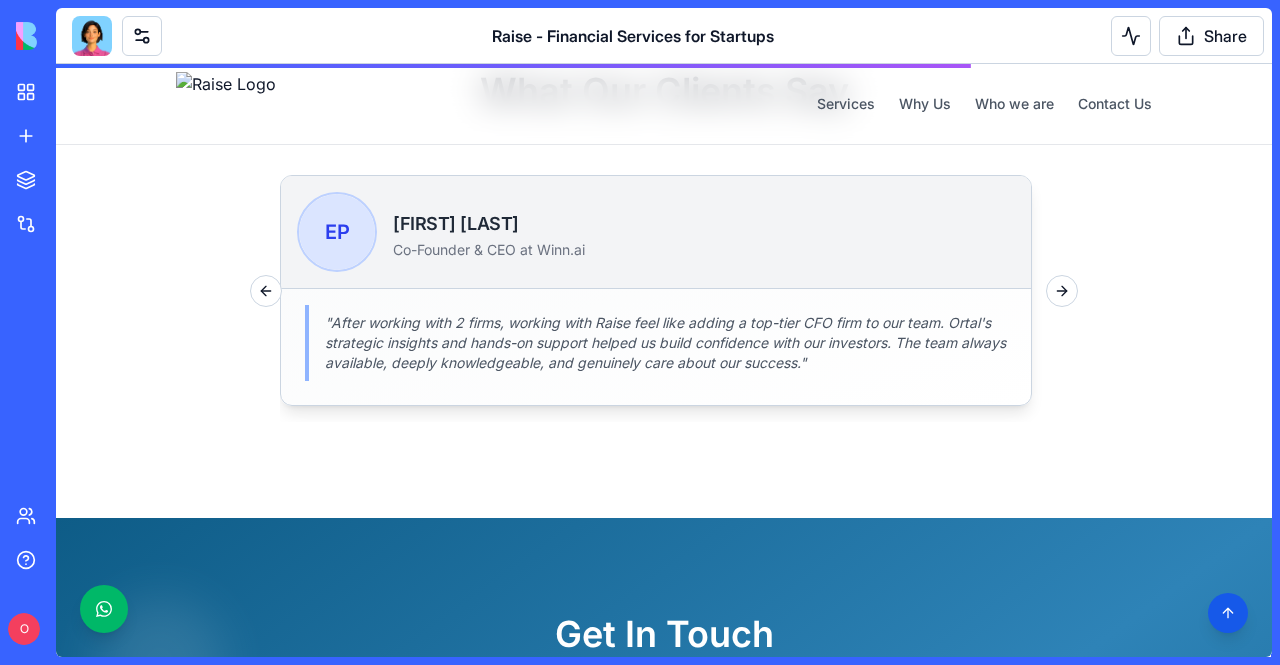 click on "EP" at bounding box center [337, 232] 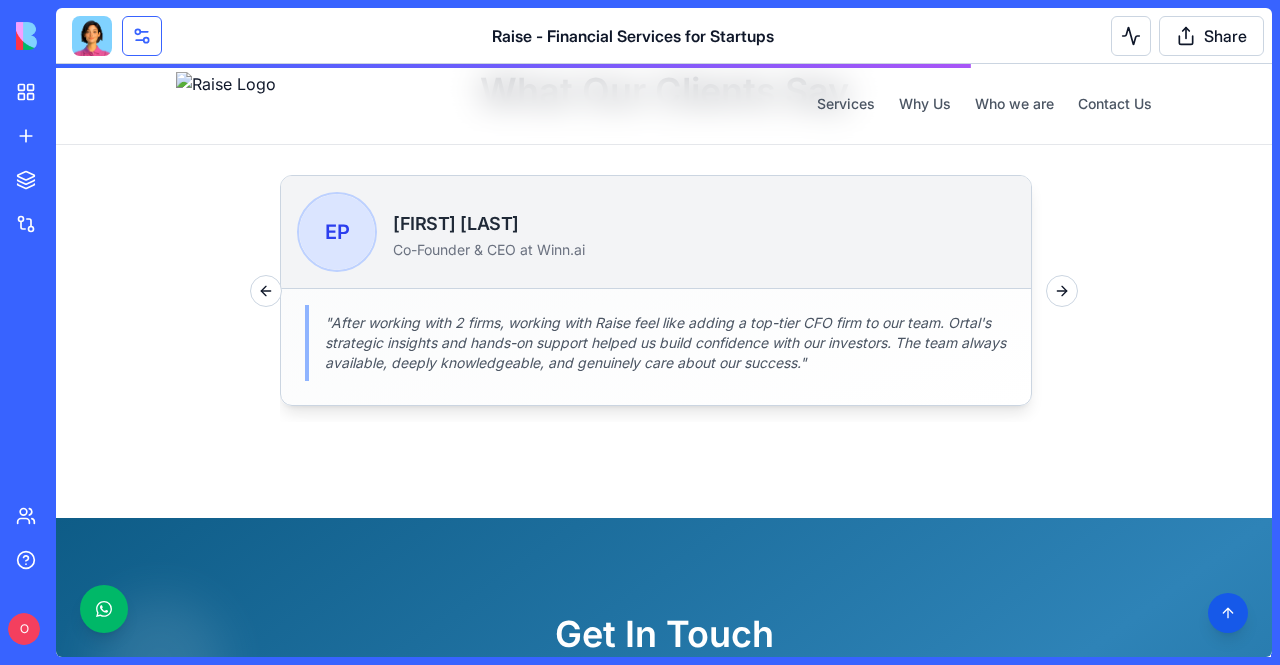 click at bounding box center [142, 36] 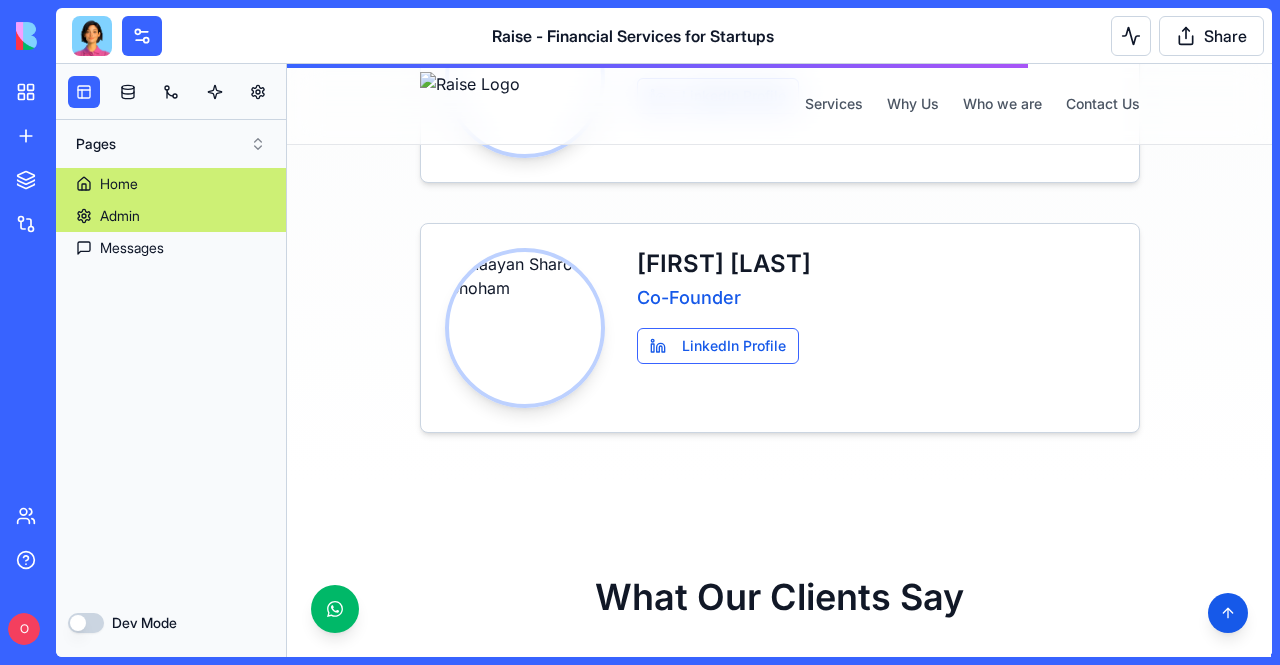 click on "Admin" at bounding box center (120, 216) 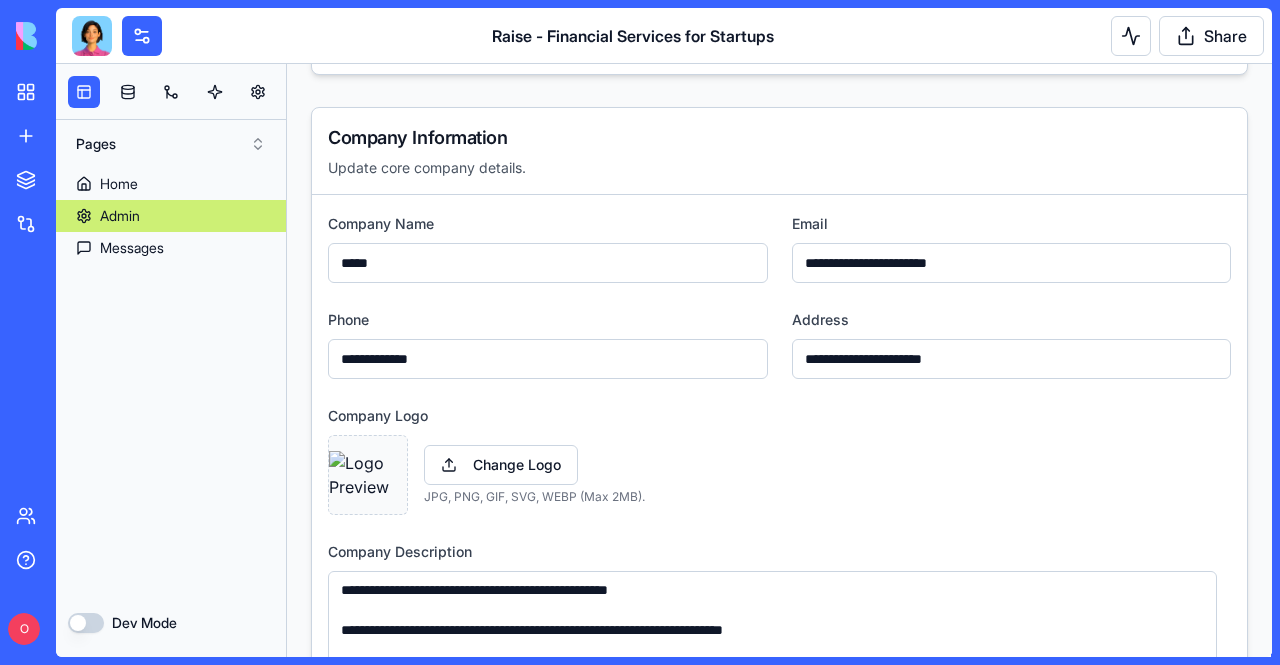 scroll, scrollTop: 487, scrollLeft: 0, axis: vertical 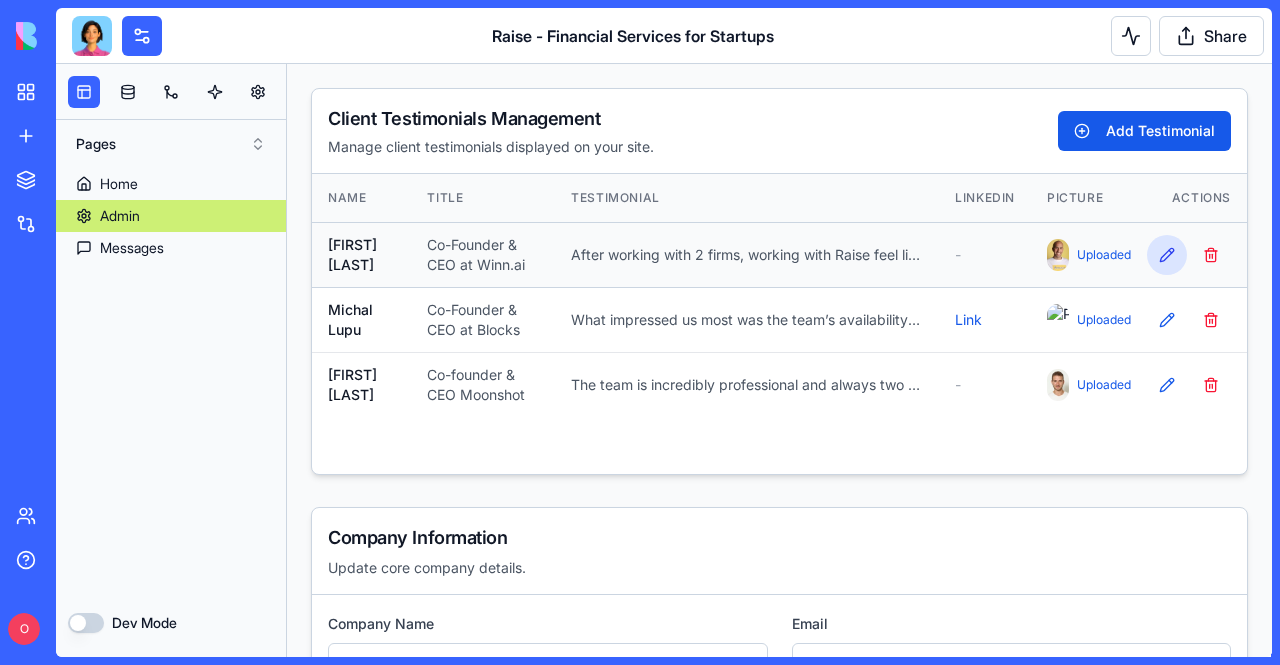 click on "Edit Testimonial" at bounding box center [1167, 255] 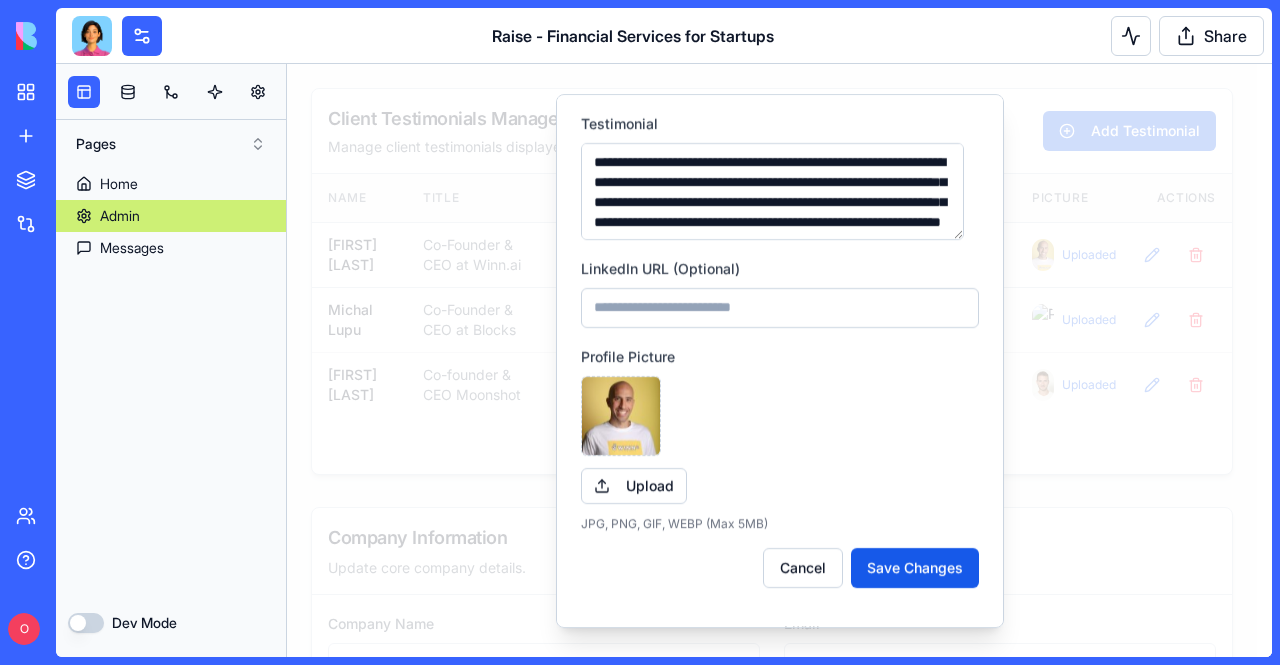 scroll, scrollTop: 260, scrollLeft: 0, axis: vertical 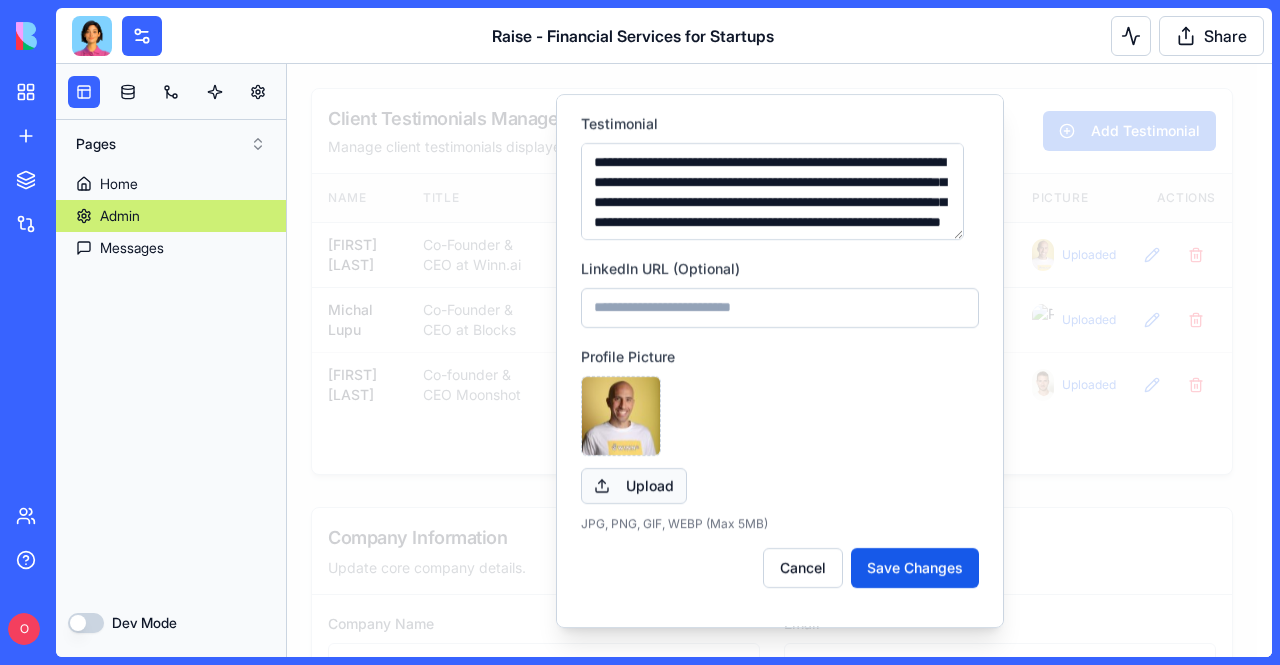 click on "Upload" at bounding box center [634, 486] 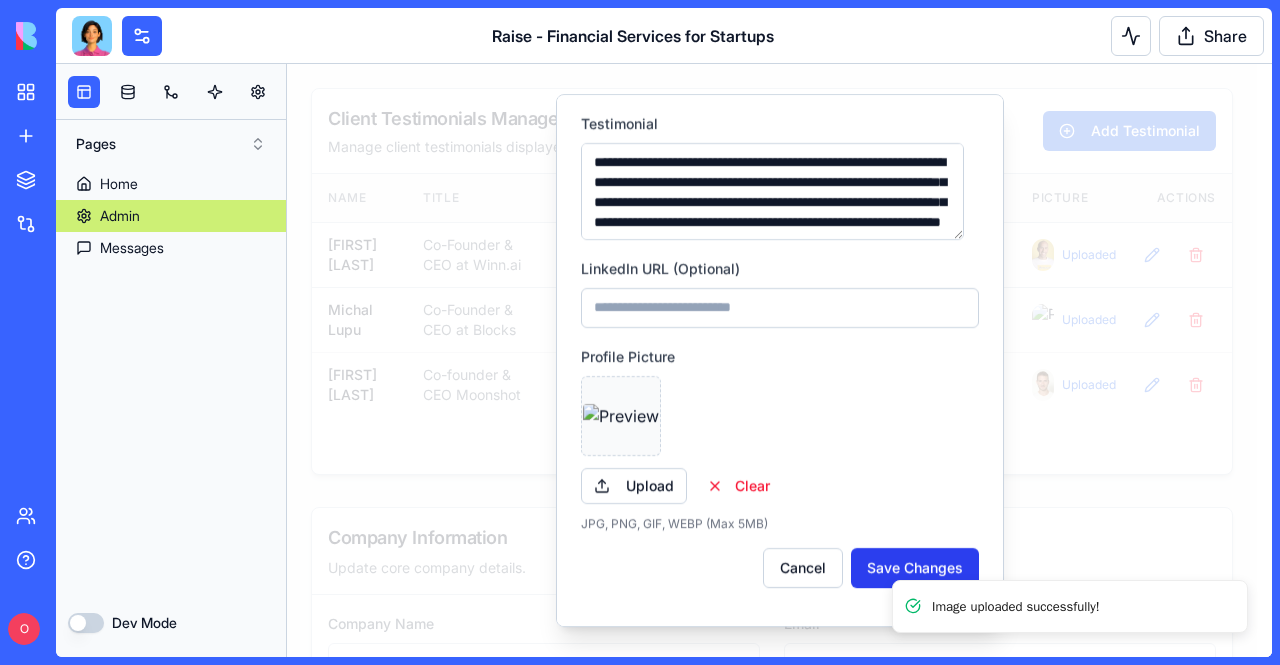 click on "Save Changes" at bounding box center (915, 568) 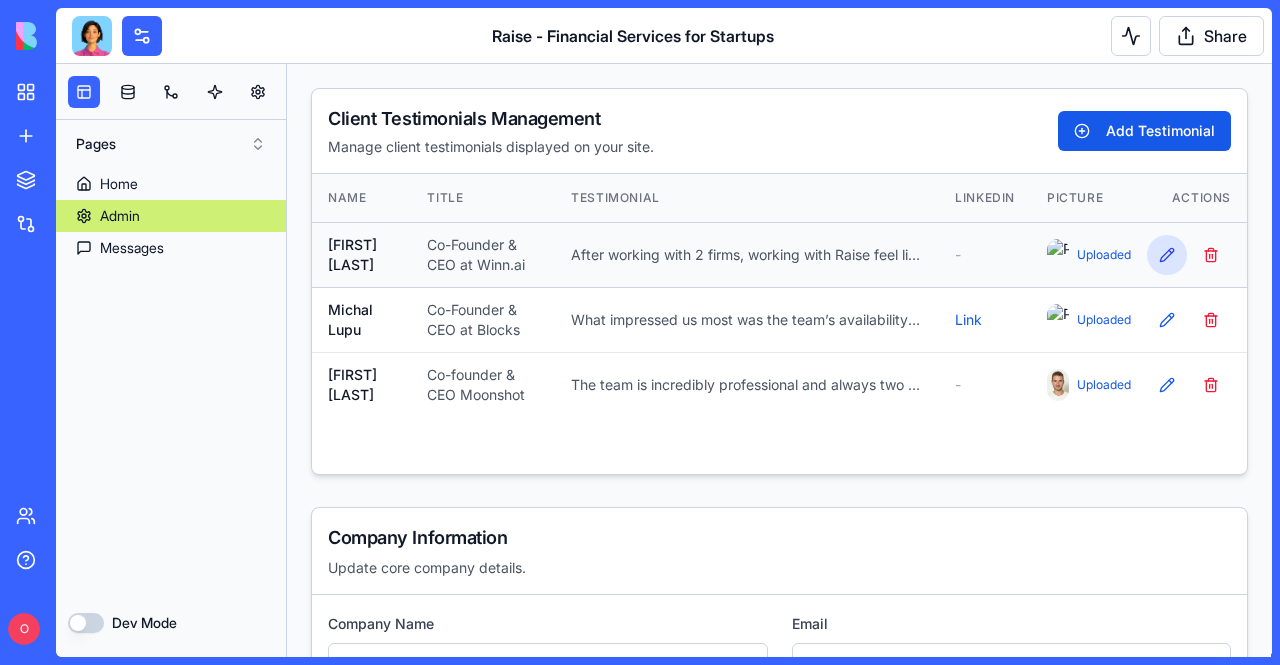 click on "Edit Testimonial" at bounding box center (1167, 255) 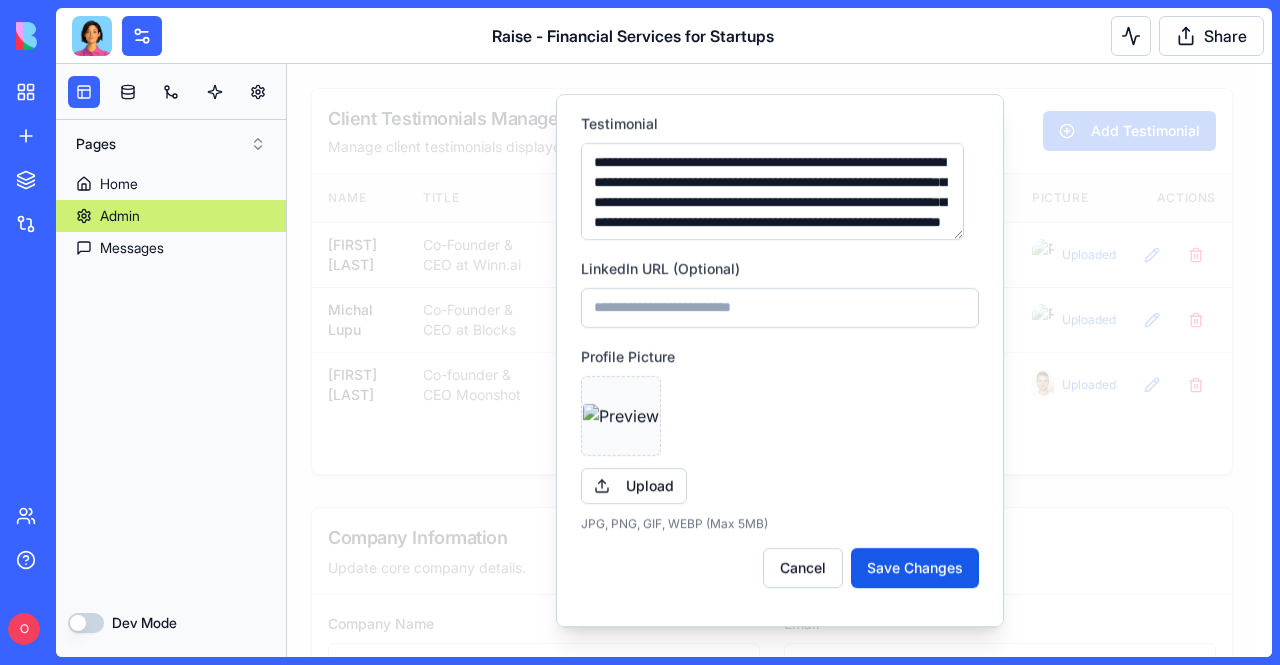 scroll, scrollTop: 260, scrollLeft: 0, axis: vertical 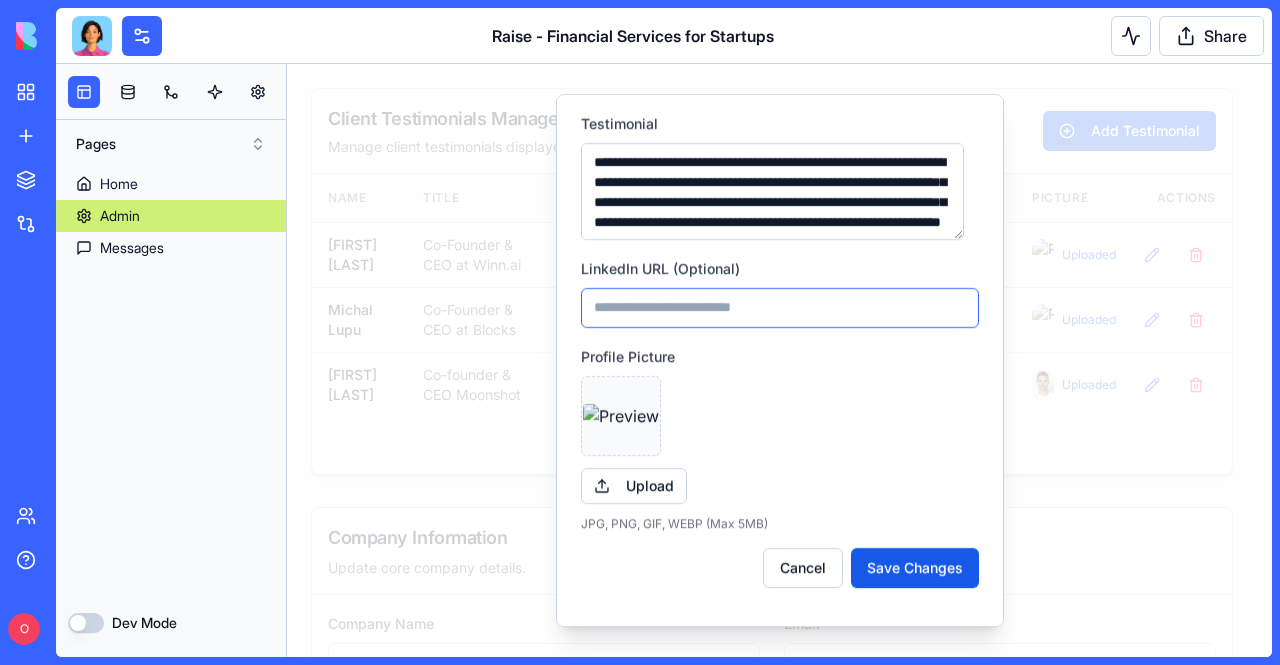 click on "LinkedIn URL (Optional)" at bounding box center (780, 308) 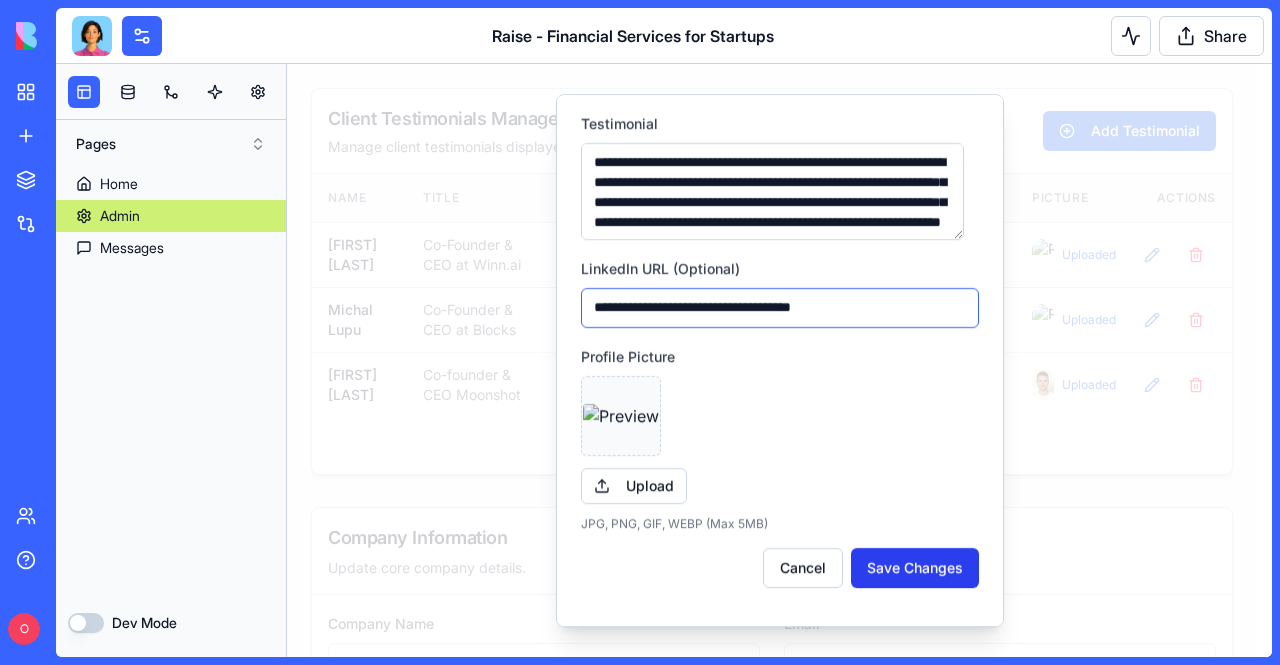 type on "**********" 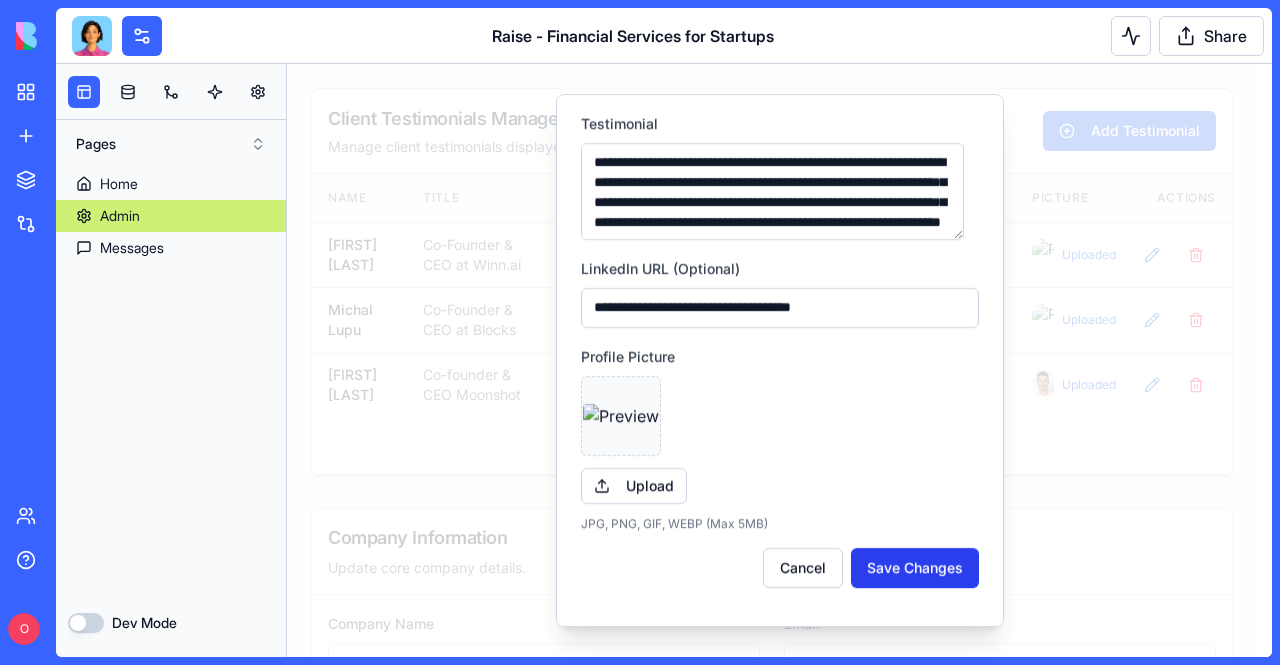 click on "Save Changes" at bounding box center (915, 568) 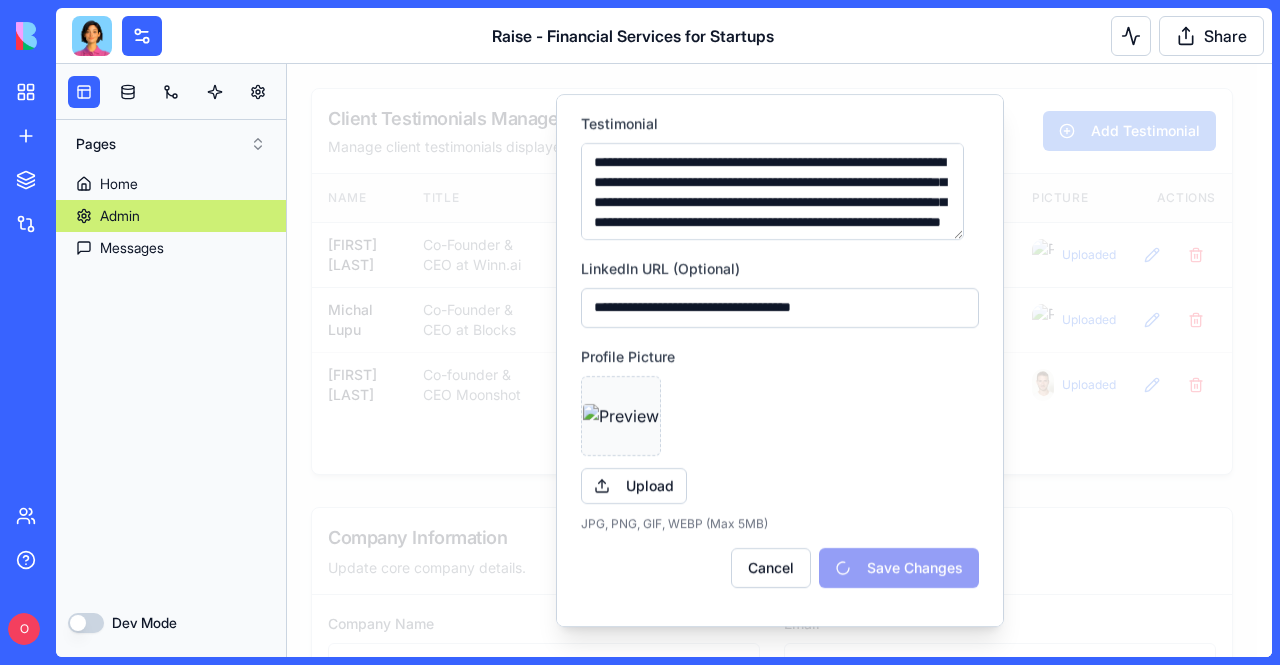type 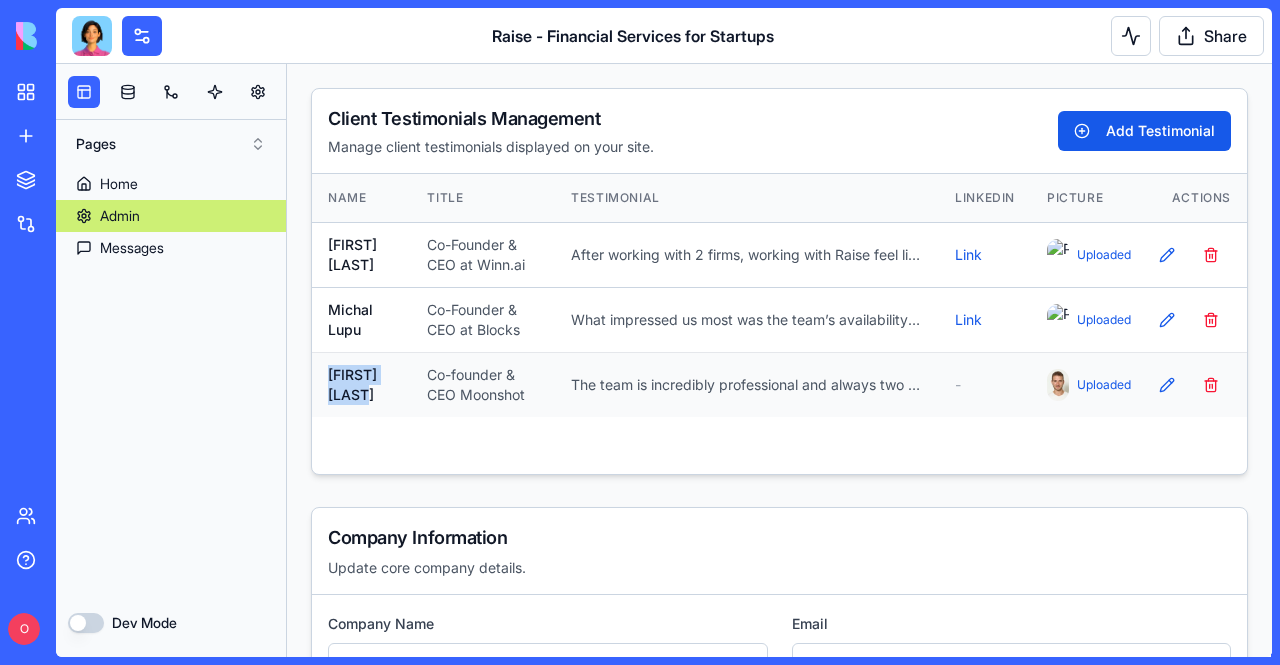 drag, startPoint x: 366, startPoint y: 427, endPoint x: 325, endPoint y: 409, distance: 44.777225 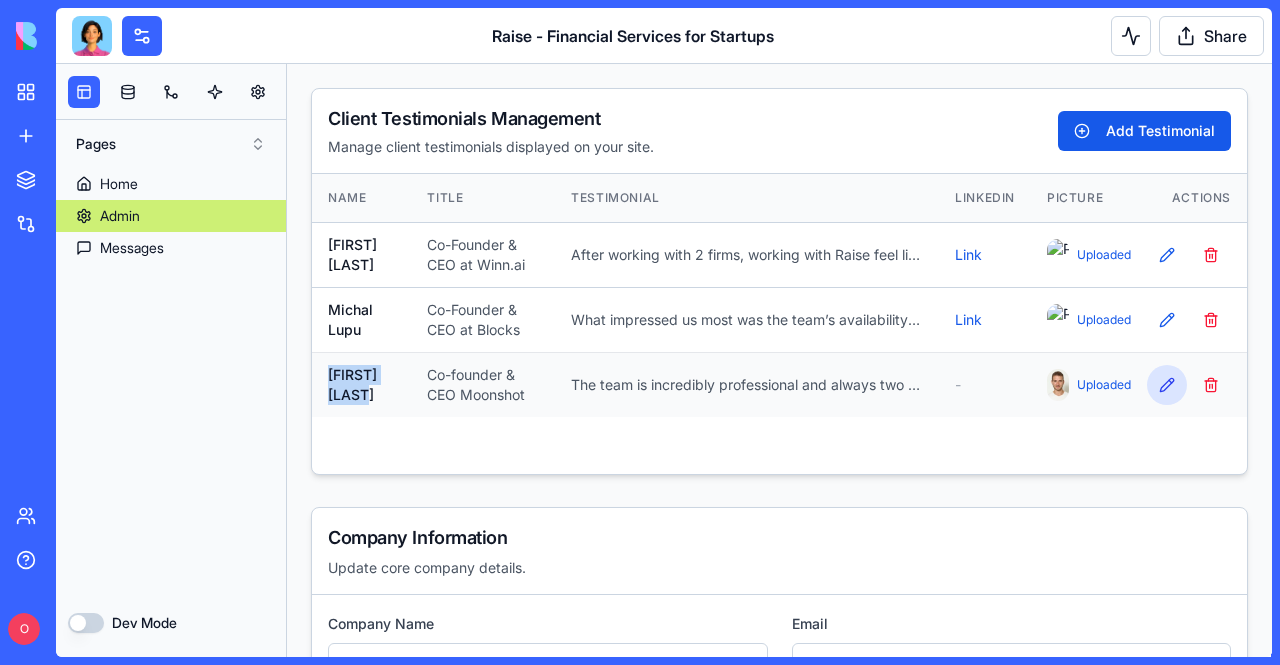 click on "Edit Testimonial" at bounding box center [1167, 385] 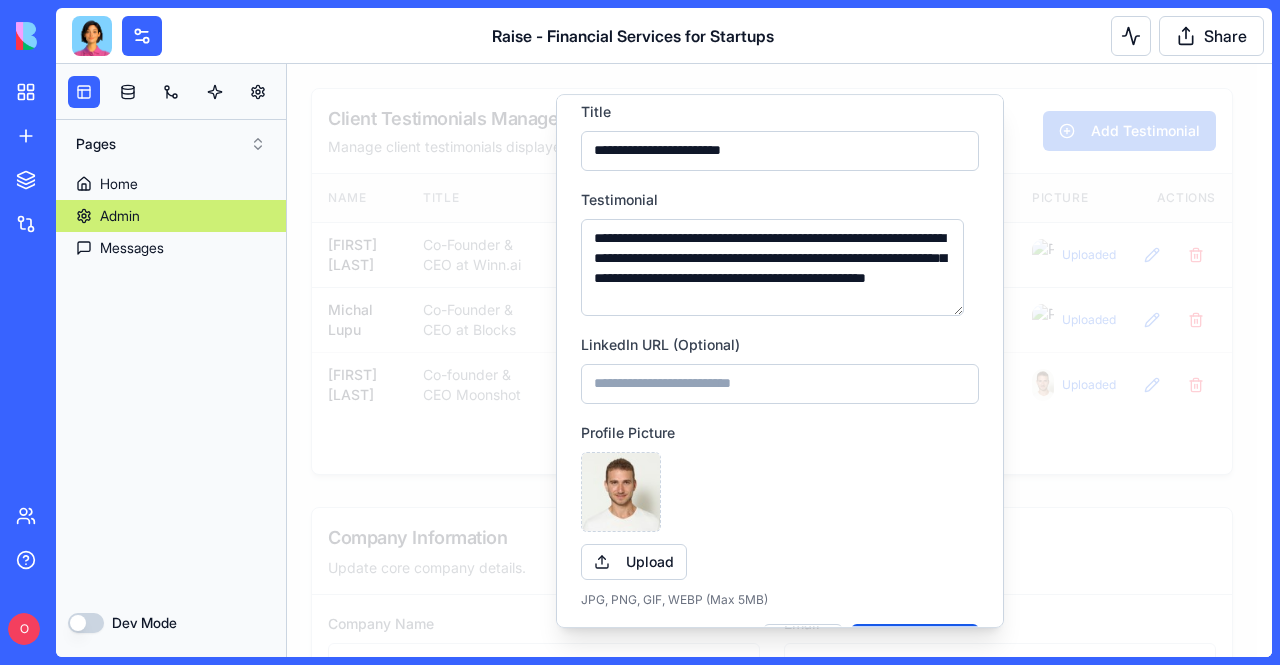 scroll, scrollTop: 200, scrollLeft: 0, axis: vertical 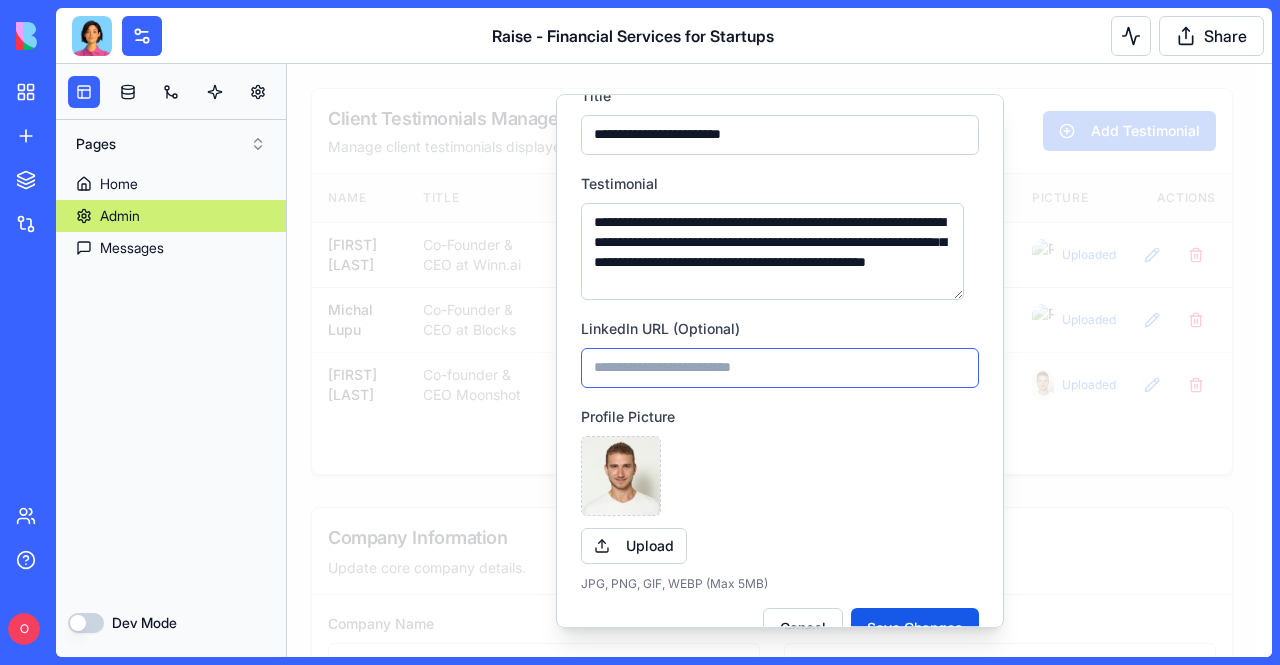 click on "LinkedIn URL (Optional)" at bounding box center [780, 368] 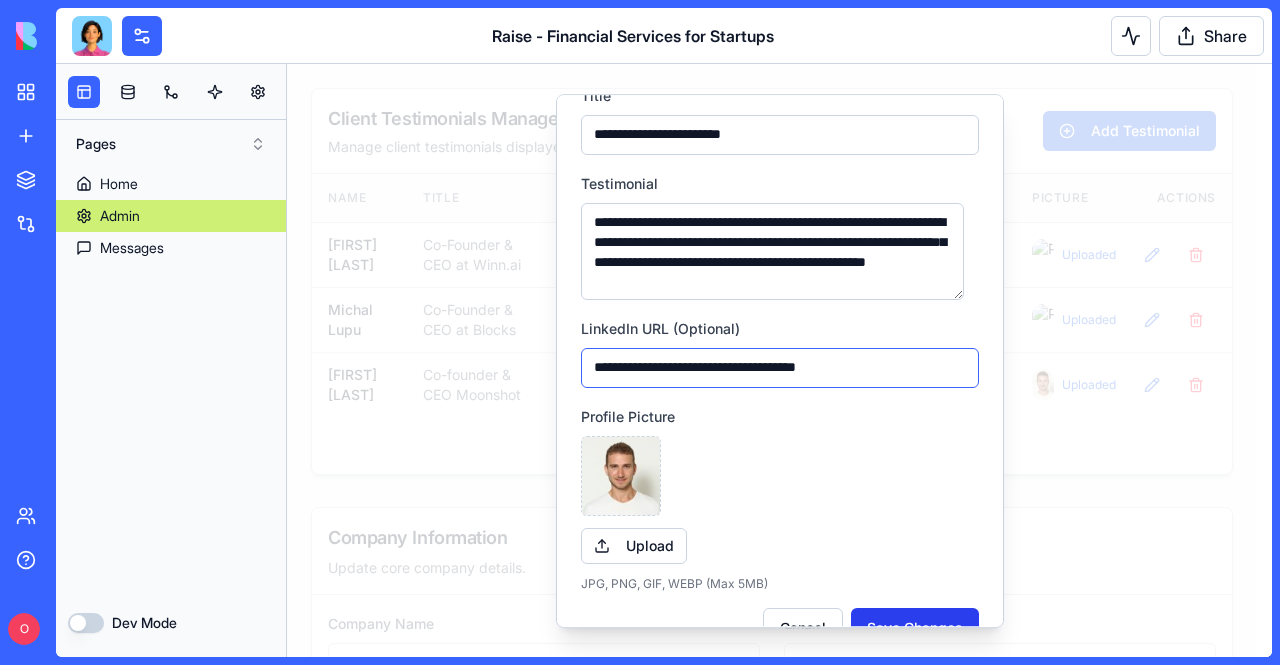 type on "**********" 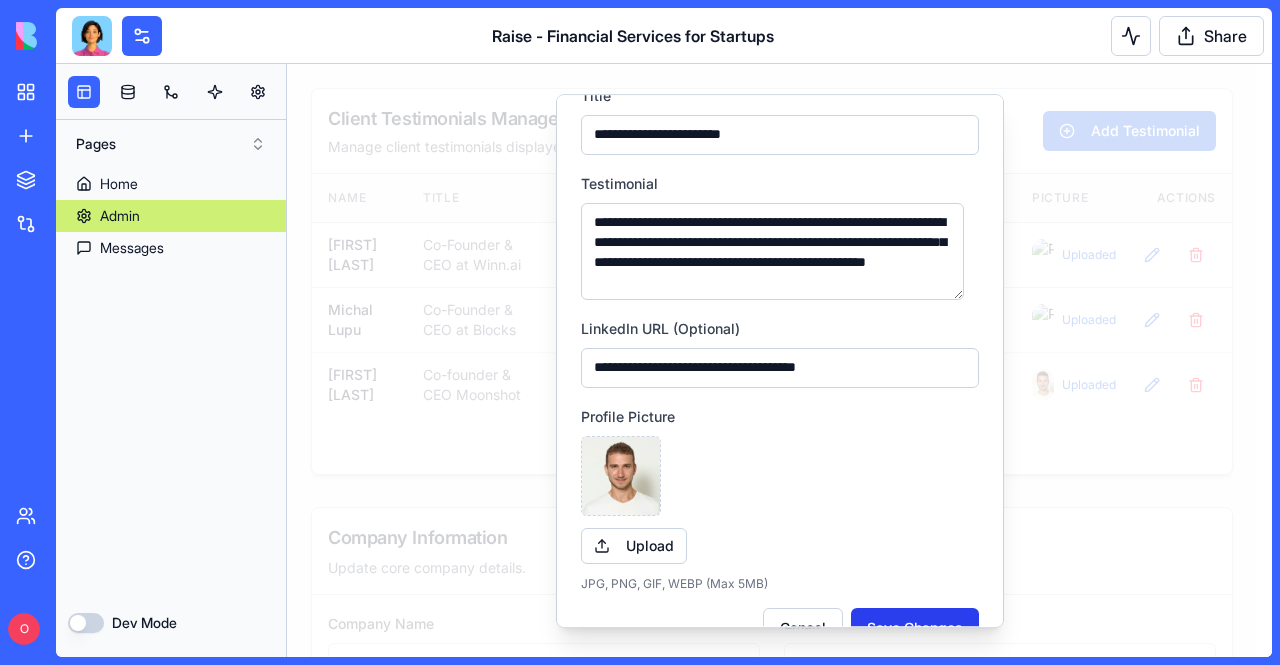 click on "Save Changes" at bounding box center (915, 628) 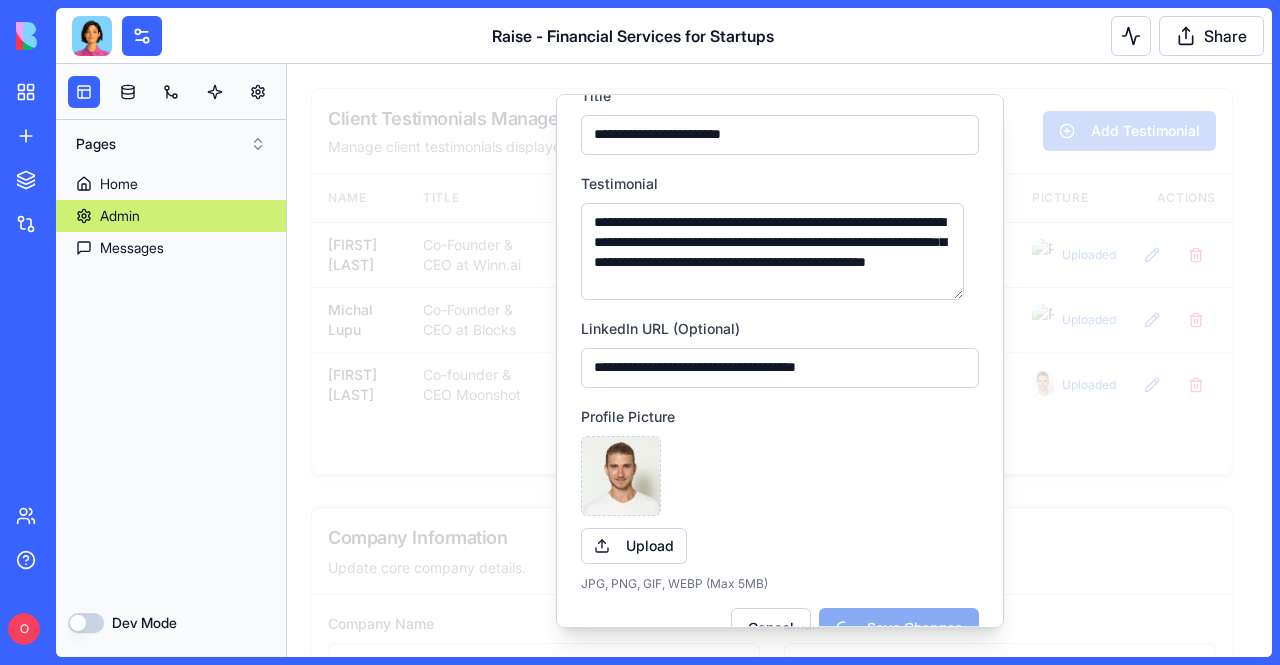 type 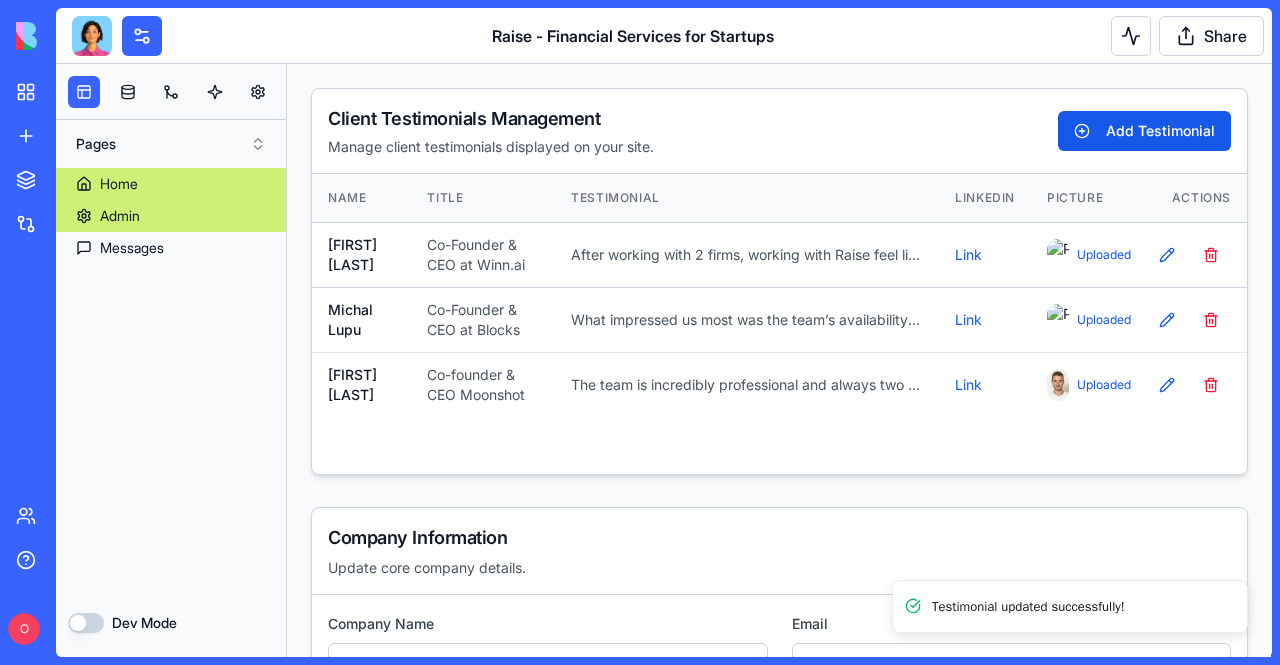 click on "Home" at bounding box center [119, 184] 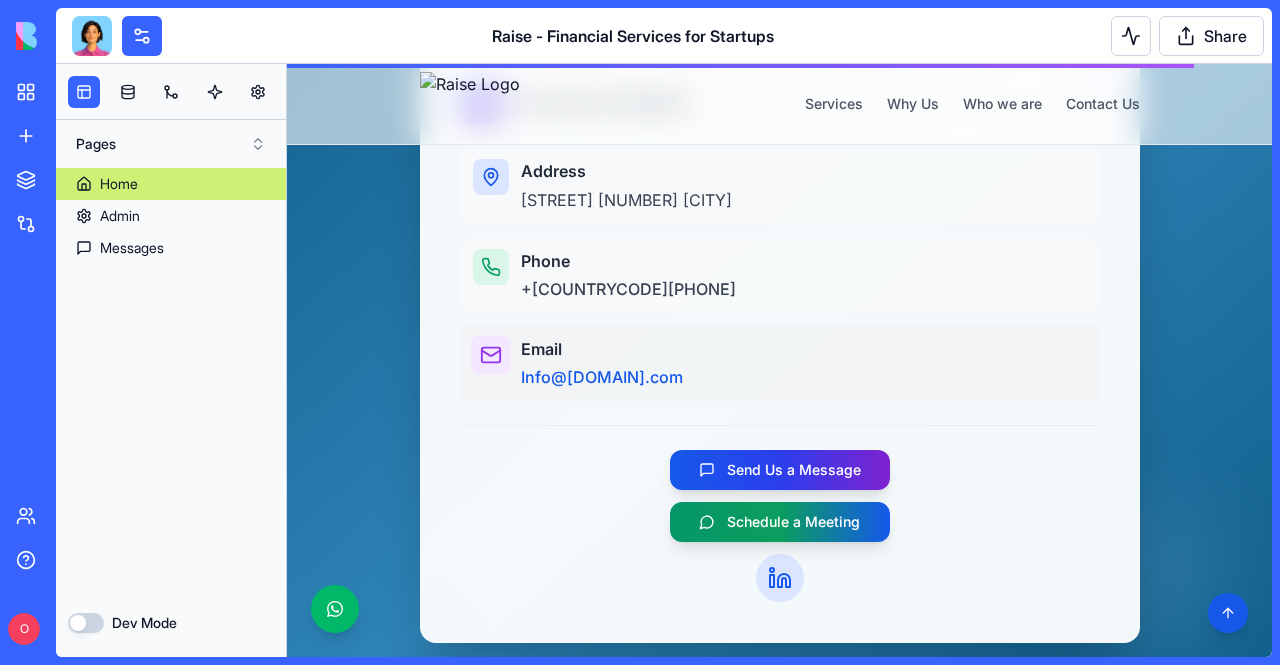 scroll, scrollTop: 3826, scrollLeft: 0, axis: vertical 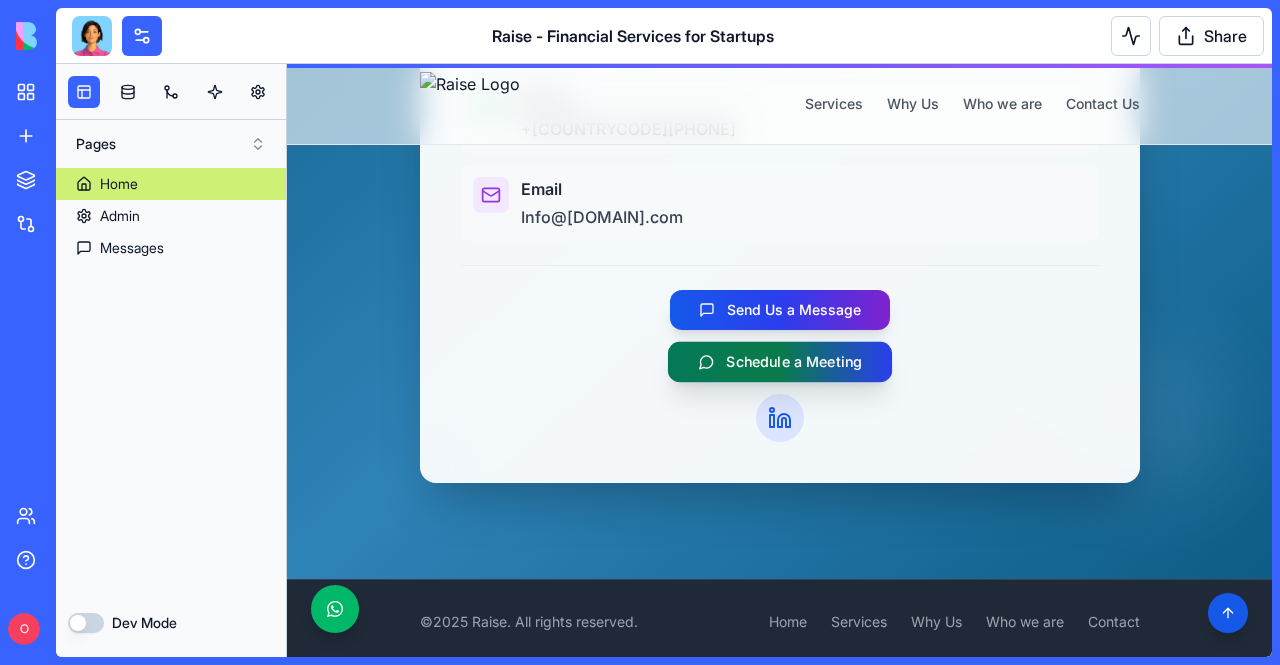 click on "Schedule a Meeting" at bounding box center (779, 361) 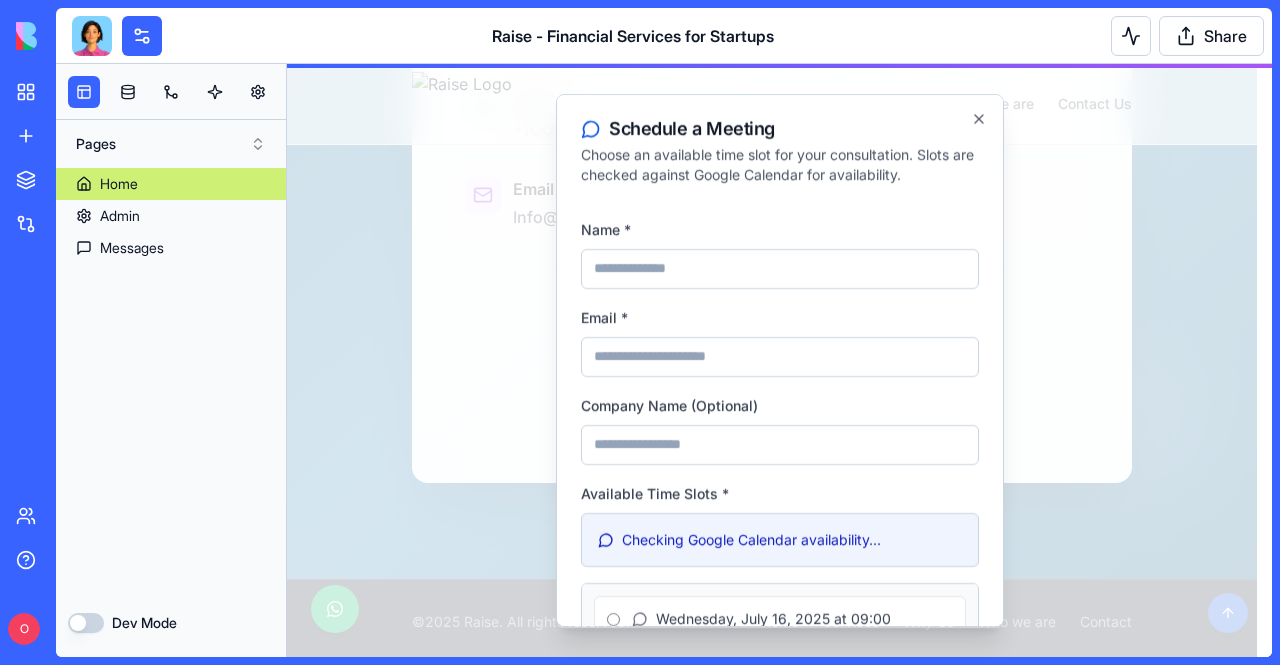 click on "Name *" at bounding box center [780, 269] 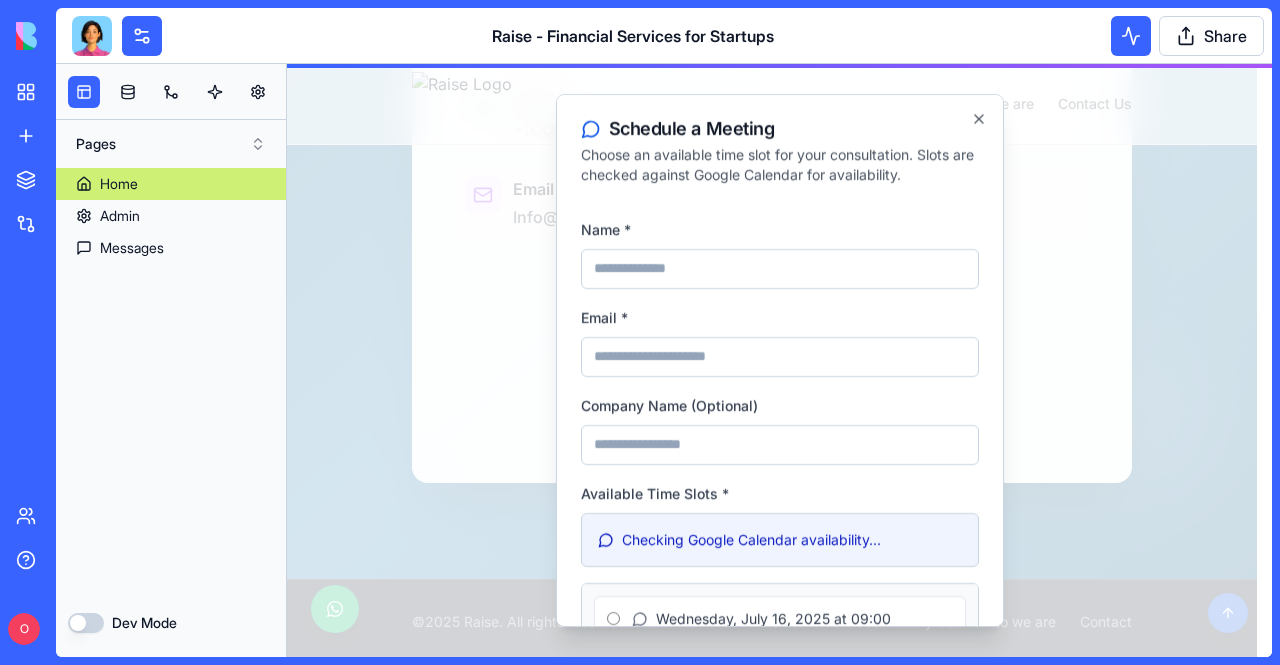 click on "Name * Email * Company Name (Optional) Available Time Slots * Checking Google Calendar availability... Wednesday, July 16, 2025 at 09:00 Wednesday, July 16, 2025 at 09:15 Wednesday, July 16, 2025 at 09:30 Wednesday, July 16, 2025 at 09:45 Wednesday, July 16, 2025 at 10:00 Wednesday, July 16, 2025 at 10:15 Wednesday, July 16, 2025 at 10:30 Wednesday, July 16, 2025 at 10:45 Wednesday, July 16, 2025 at 11:00 Wednesday, July 16, 2025 at 11:15 Wednesday, July 16, 2025 at 11:30 Wednesday, July 16, 2025 at 11:45 Monday, July 21, 2025 at 09:00 Monday, July 21, 2025 at 09:15 Monday, July 21, 2025 at 09:30 Monday, July 21, 2025 at 09:45 Monday, July 21, 2025 at 10:00 Monday, July 21, 2025 at 10:15 Monday, July 21, 2025 at 10:30 Monday, July 21, 2025 at 10:45 Monday, July 21, 2025 at 11:00 Monday, July 21, 2025 at 11:15 Monday, July 21, 2025 at 11:30 Monday, July 21, 2025 at 11:45 Wednesday, July 23, 2025 at 09:00 Wednesday, July 23, 2025 at 09:15 Wednesday, July 23, 2025 at 09:30 Wednesday, July 23, 2025 at 09:45" at bounding box center [780, 524] 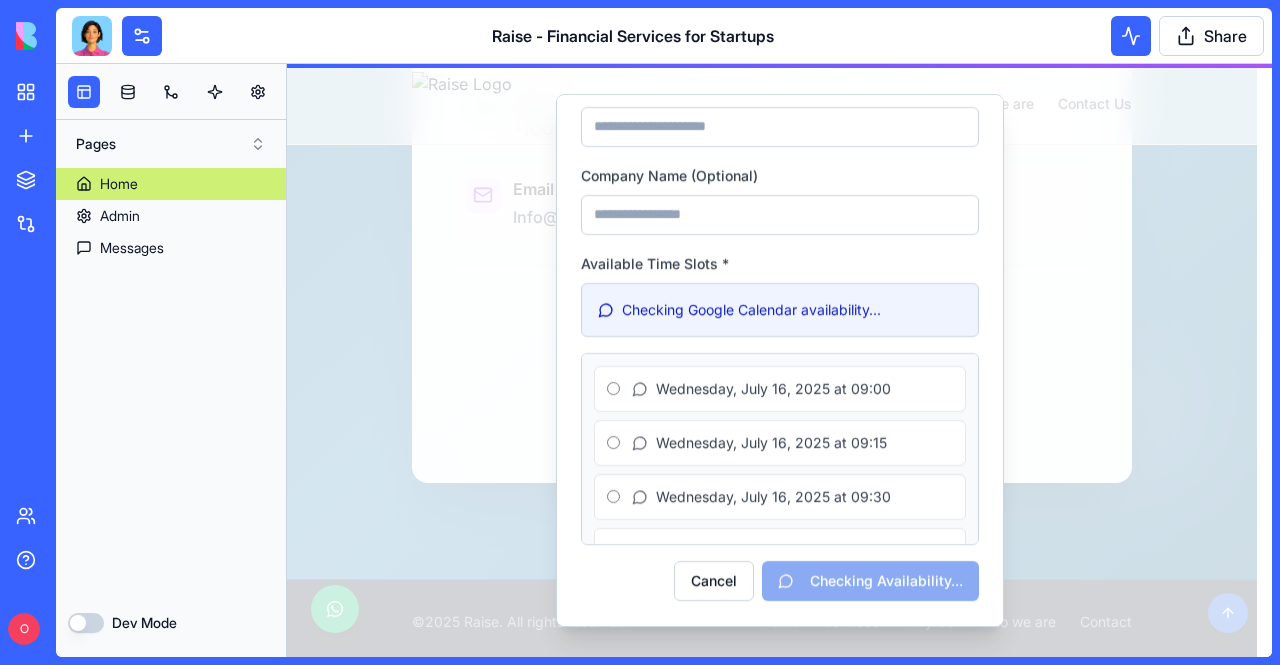 scroll, scrollTop: 242, scrollLeft: 0, axis: vertical 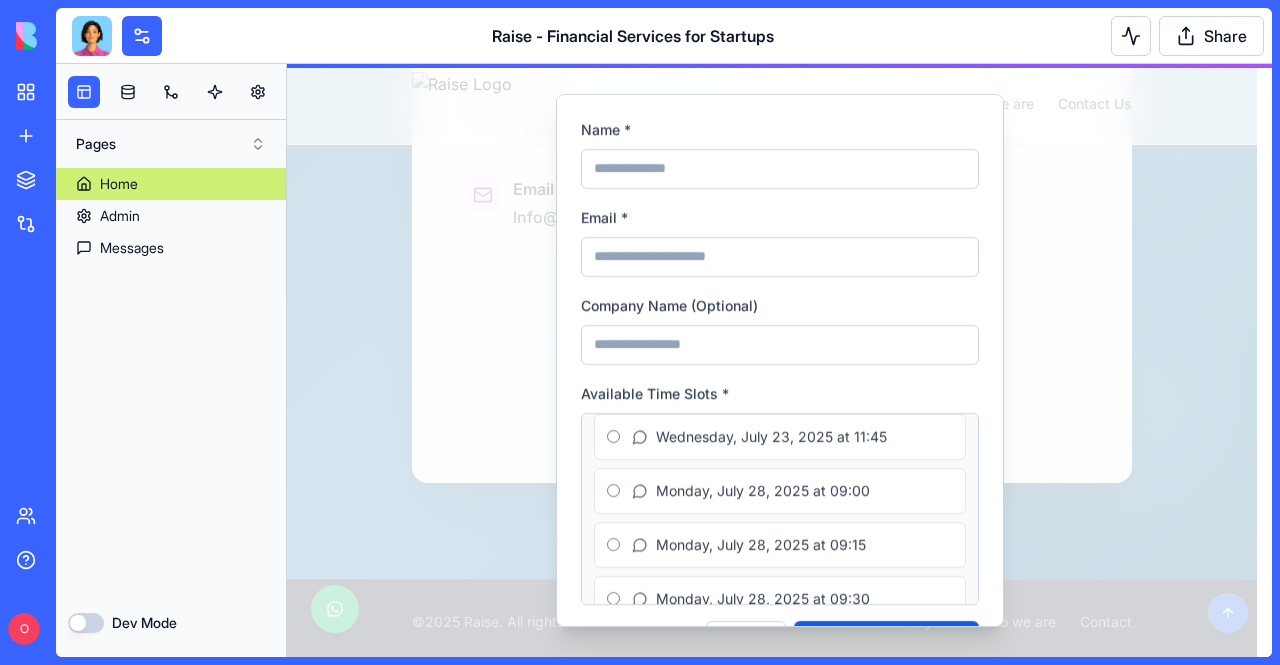 click at bounding box center [779, 360] 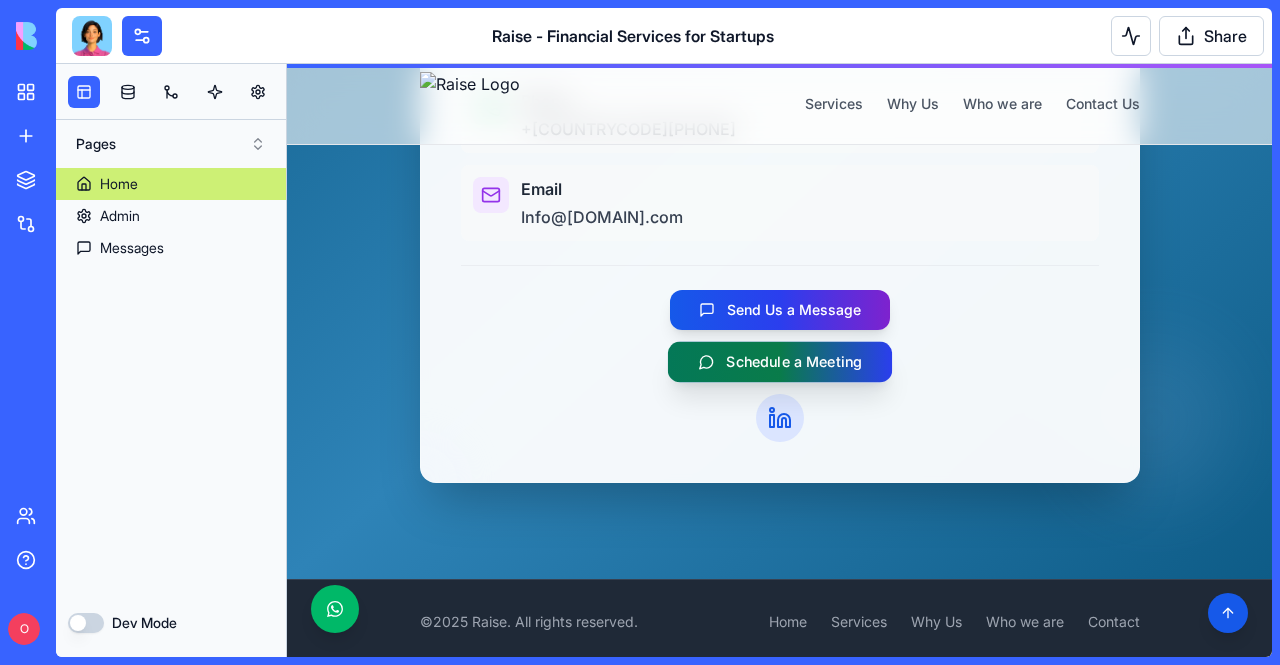 click on "Schedule a Meeting" at bounding box center [794, 362] 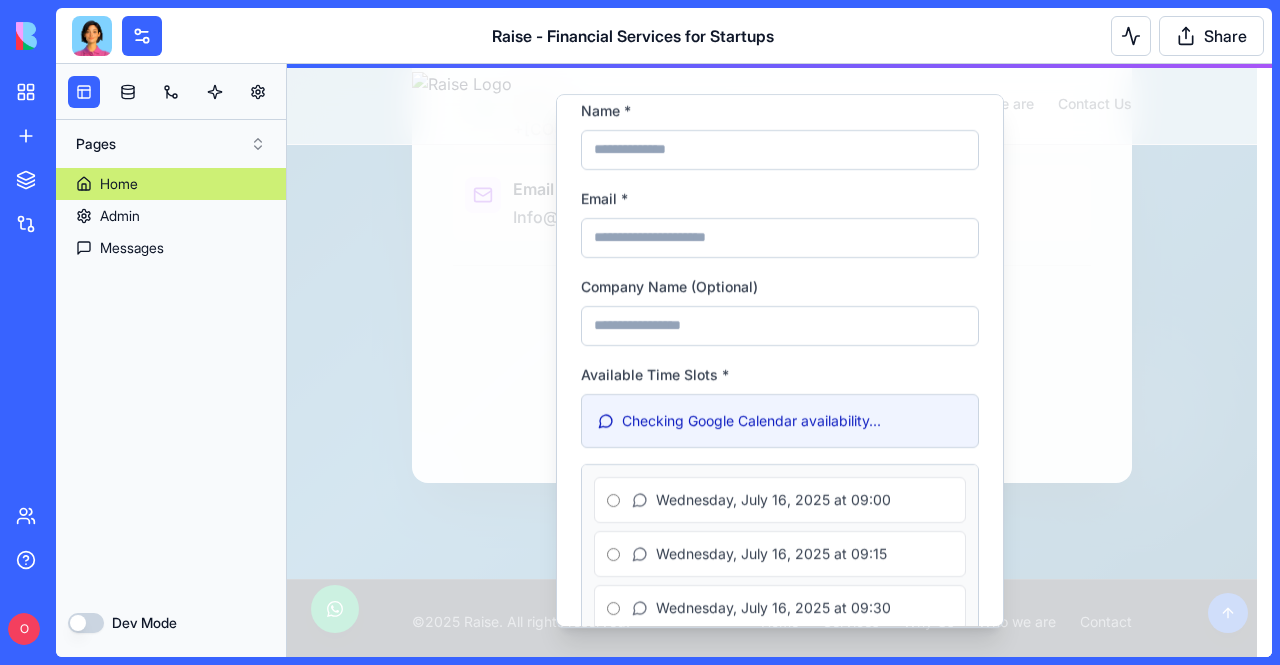 scroll, scrollTop: 200, scrollLeft: 0, axis: vertical 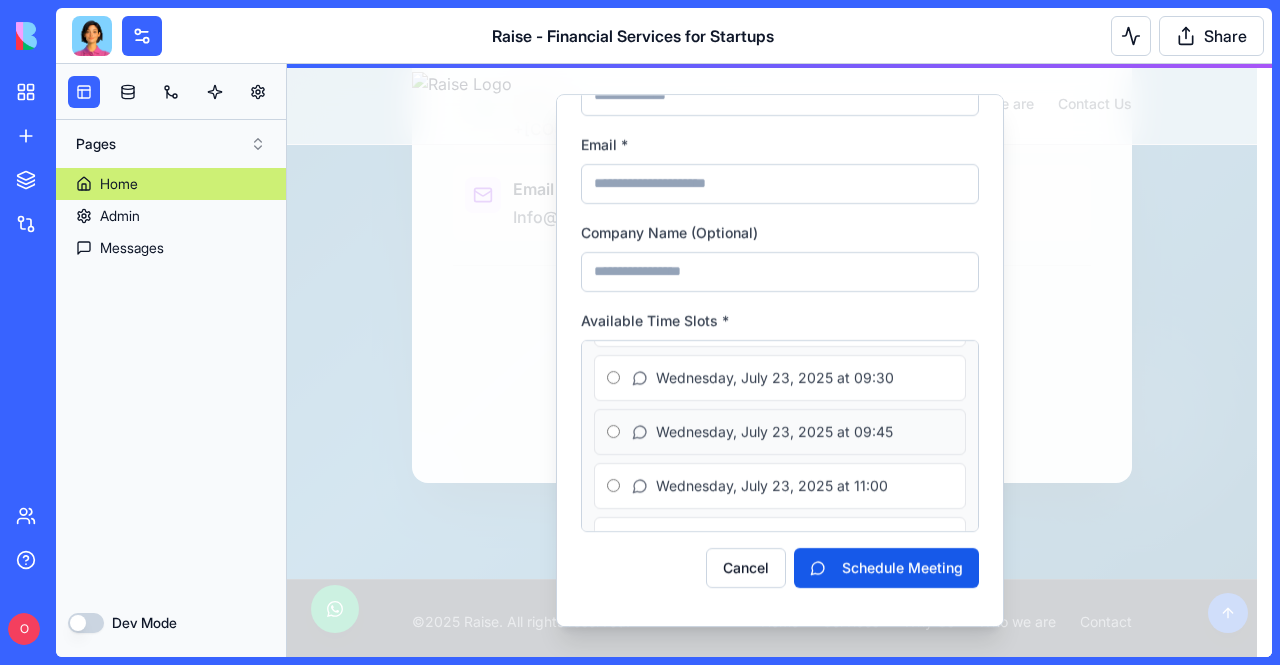 click on "Wednesday, July 23, 2025 at 09:45" at bounding box center (774, 432) 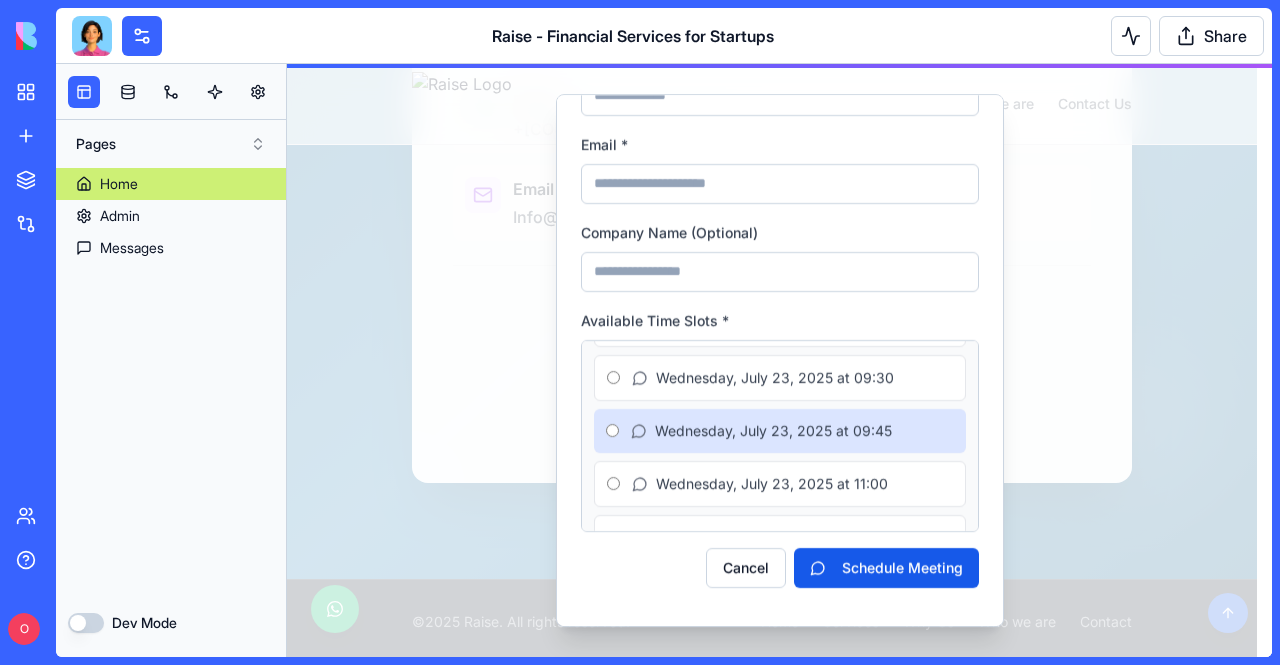 click on "Wednesday, July 23, 2025 at 09:45" at bounding box center [780, 431] 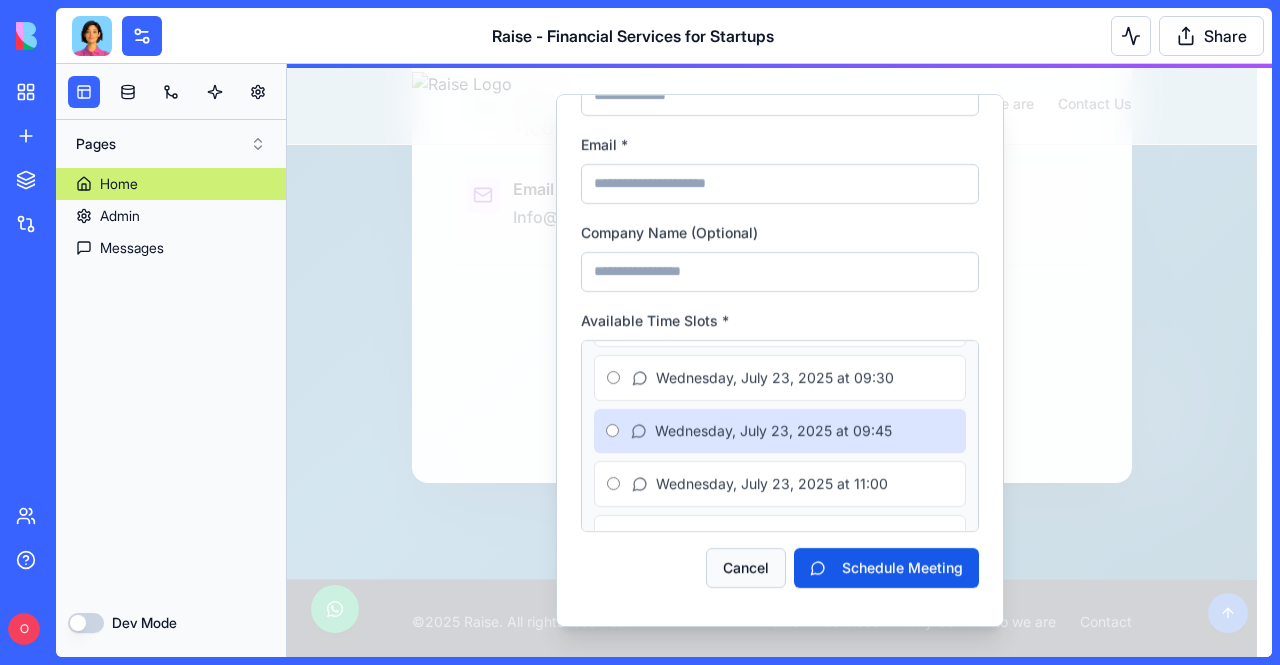 click on "Cancel" at bounding box center [746, 568] 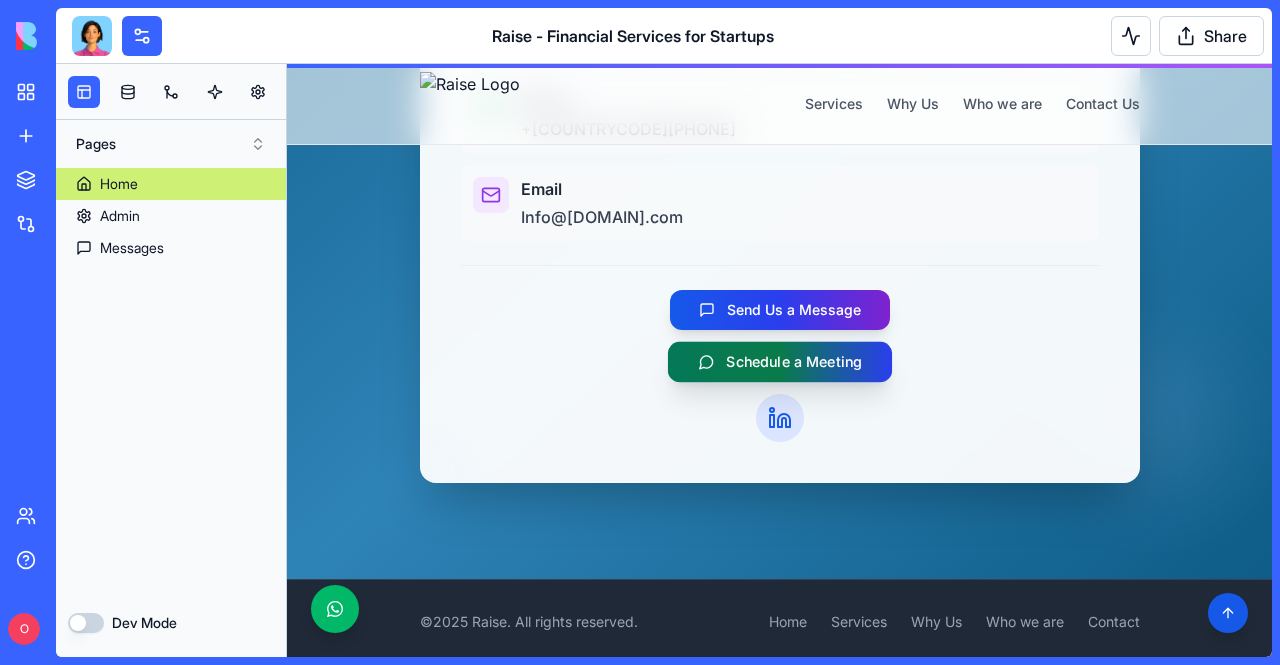 click on "Schedule a Meeting" at bounding box center [779, 361] 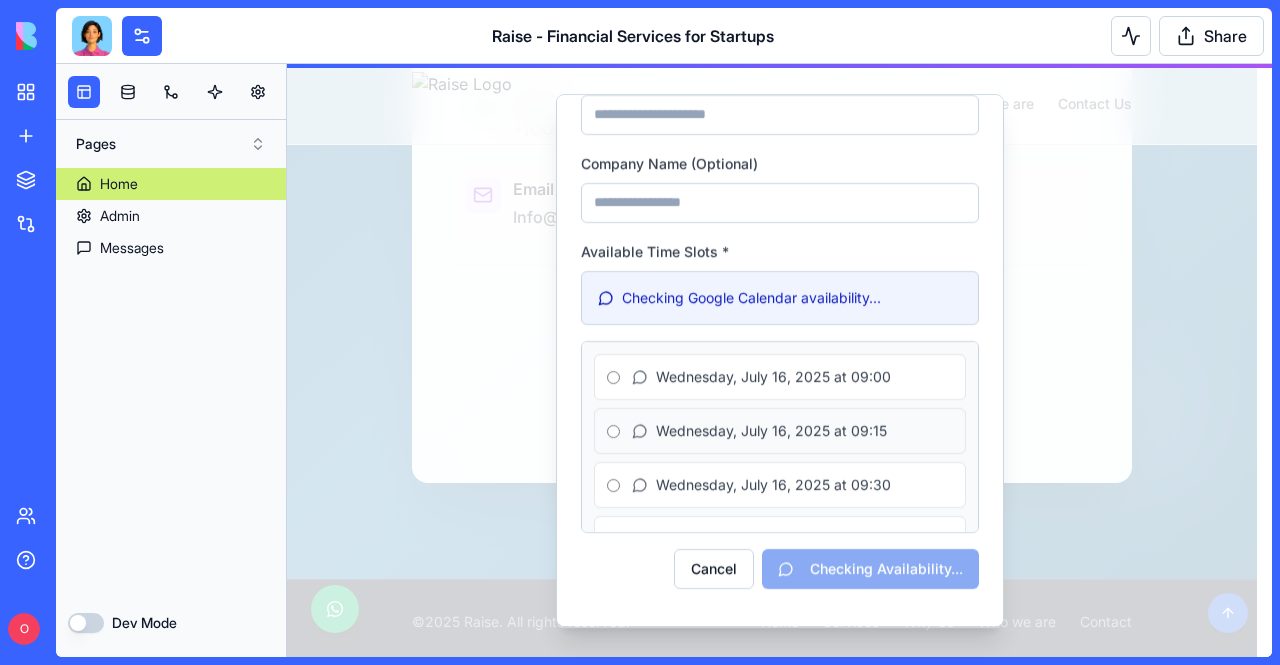 scroll, scrollTop: 173, scrollLeft: 0, axis: vertical 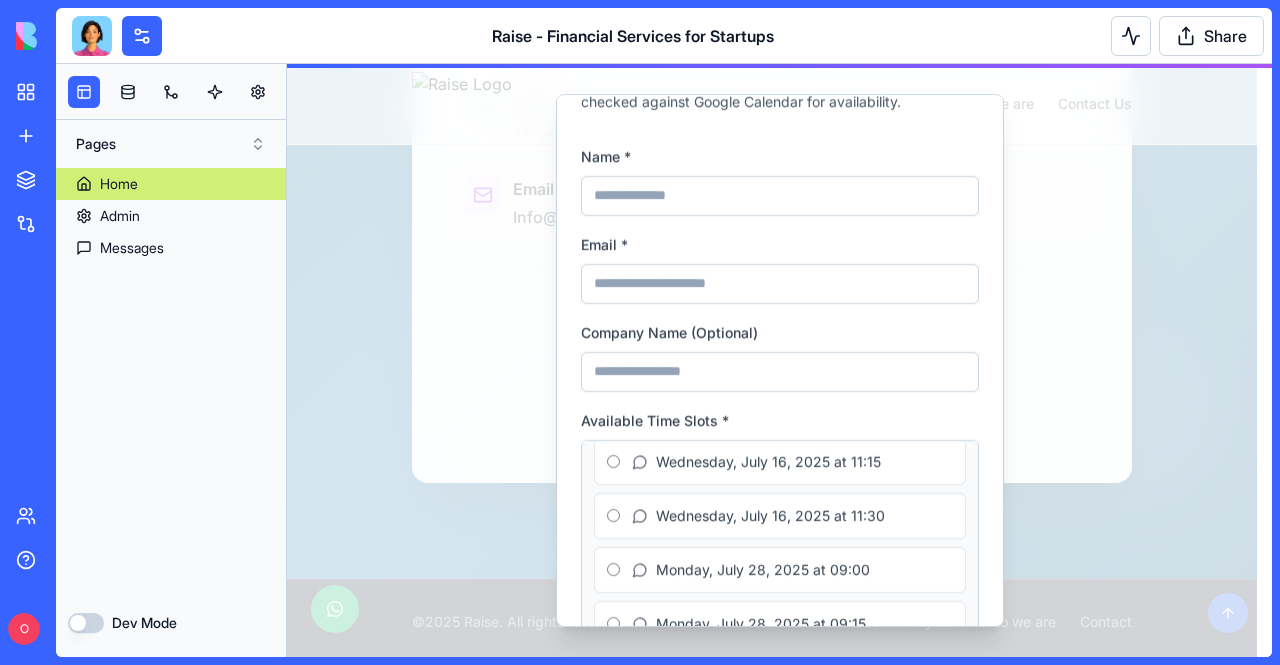 click at bounding box center [779, 360] 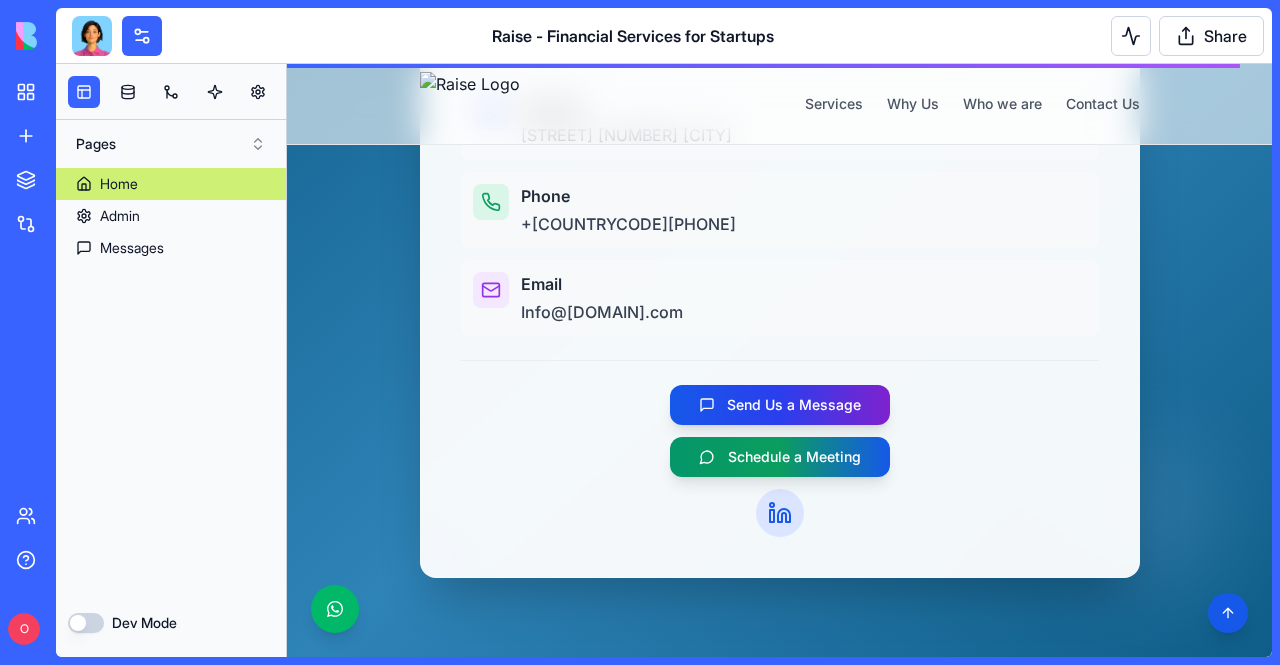 scroll, scrollTop: 3626, scrollLeft: 0, axis: vertical 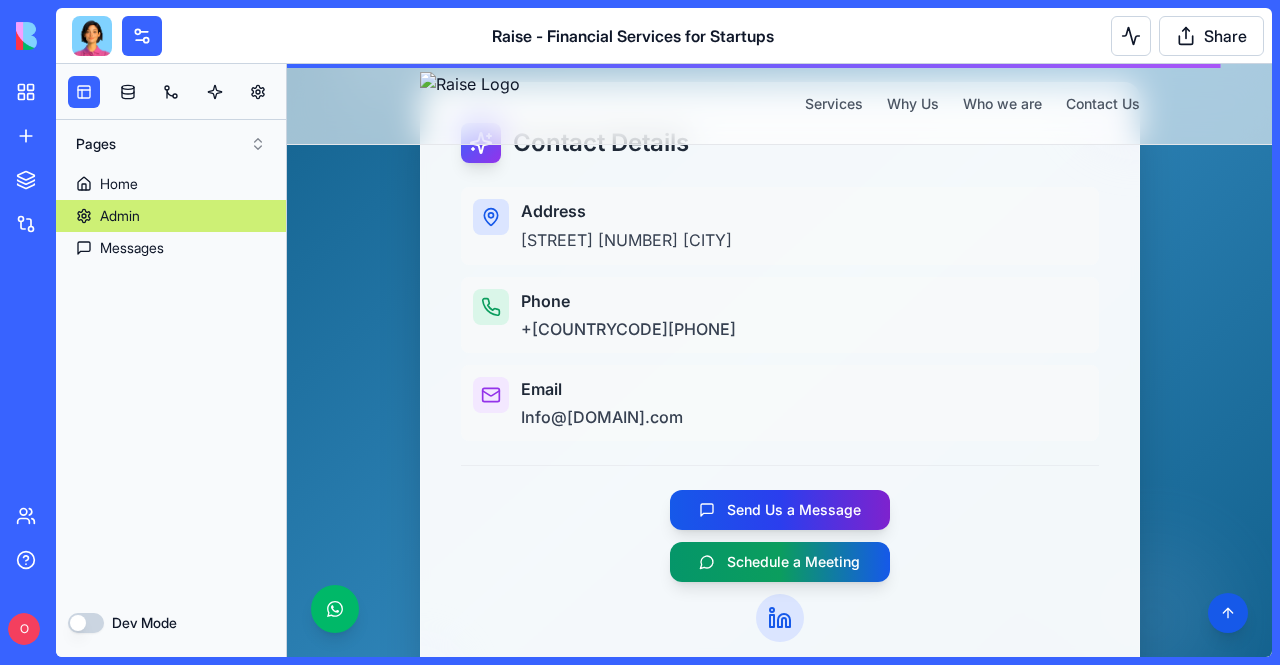 click on "Admin" at bounding box center [171, 216] 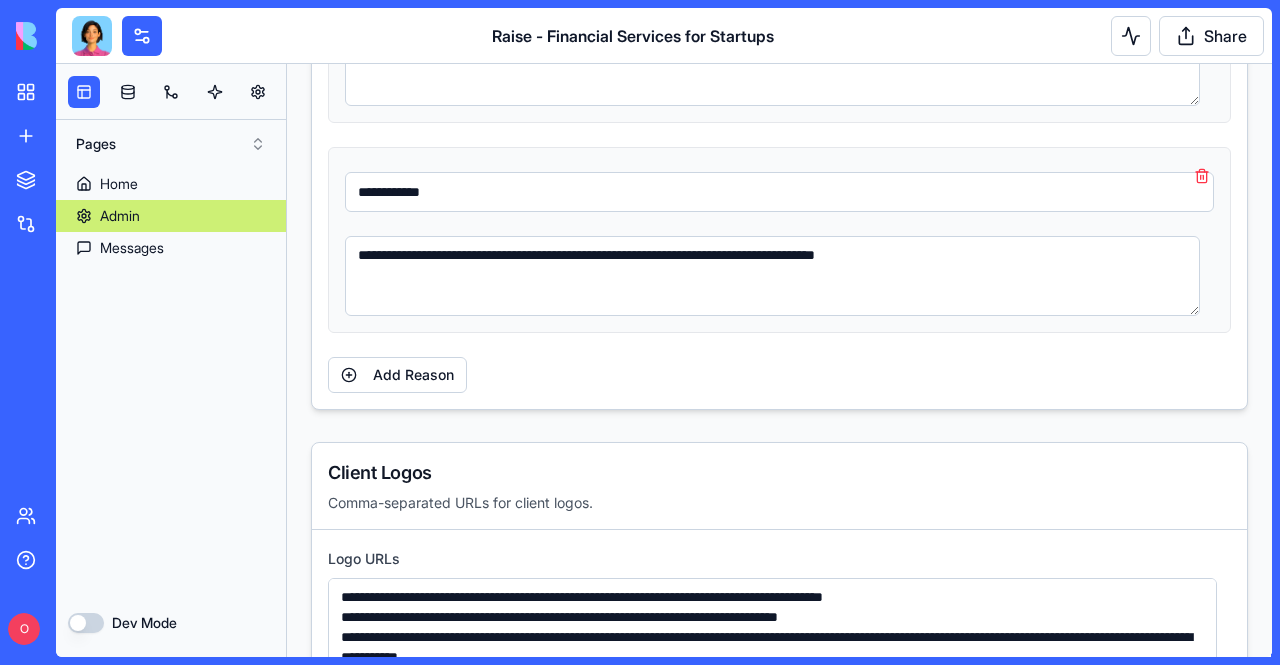 scroll, scrollTop: 4126, scrollLeft: 0, axis: vertical 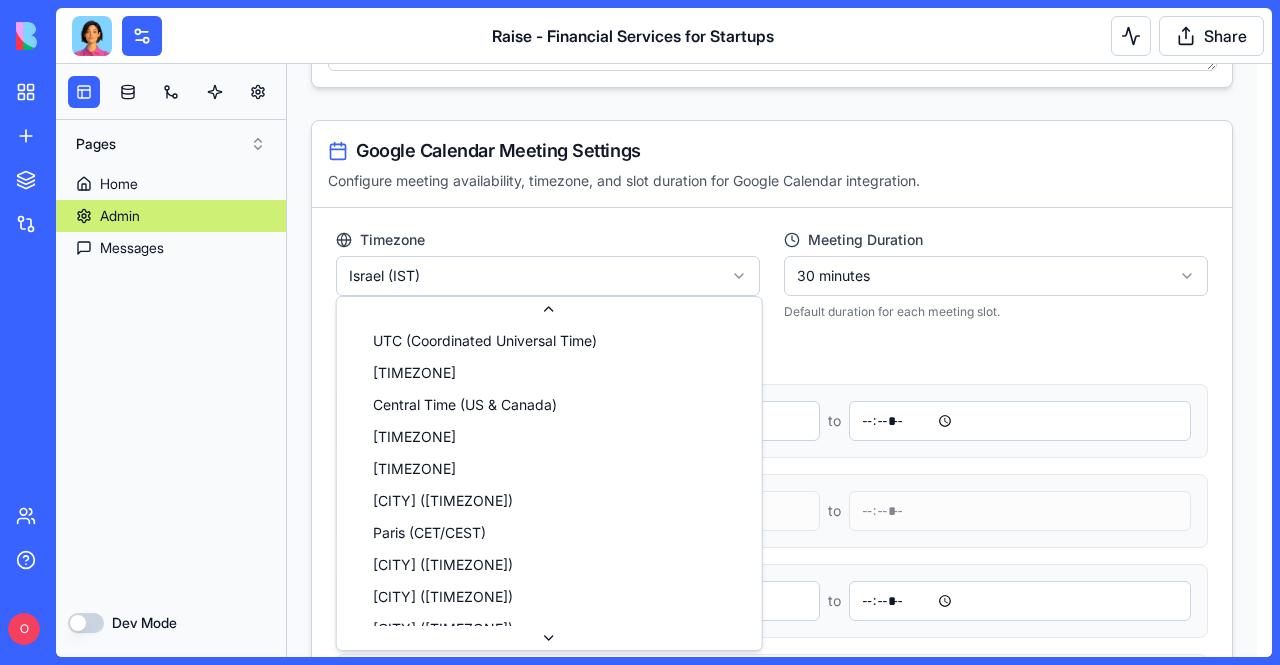 click on "Admin Panel Services Management Add, edit, or delete the services your company offers.  Add Service Title Description Icon Actions Accounting & Bookkeeping • Monthly and quarterly financial reports
• Monitoring and forecasting cash flow - Edit Service Delete Service Financial Planning • Business modeling
• Operational analysis
• Budgeting and forecasting
• Key financial metrics monitoring - Edit Service Delete Service CFO Services • Finance strategy
• DD and fund raising prep
• Cap Table management
• Technology solutions implementation - Edit Service Delete Service Admin Services • AP/AR management
• ITA representation
• Employee management
• Ongoing administration - Edit Service Delete Service Client Testimonials Management Manage client testimonials displayed on your site.  Add Testimonial Name Title Testimonial LinkedIn Picture Actions Eldad Postan-Koren Co-Founder & CEO at Winn.ai Link Uploaded Edit Testimonial Delete Testimonial Michal Lupu Link Uploaded Link to" at bounding box center [779, 1576] 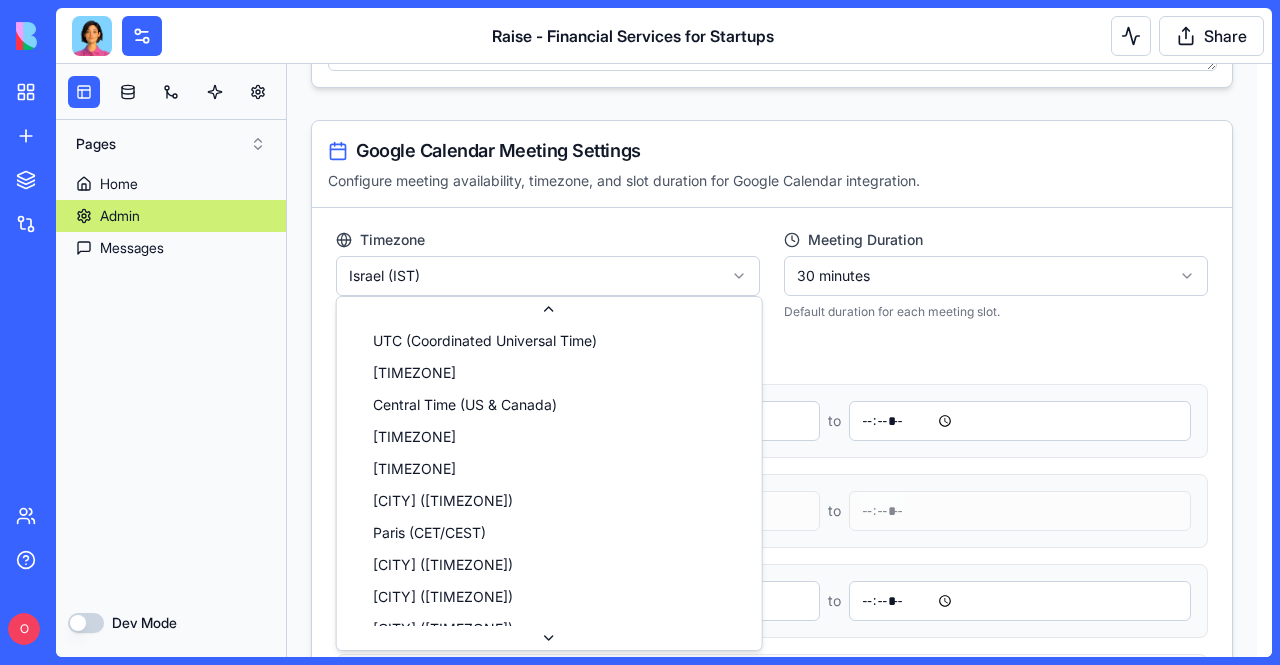 scroll, scrollTop: 50, scrollLeft: 0, axis: vertical 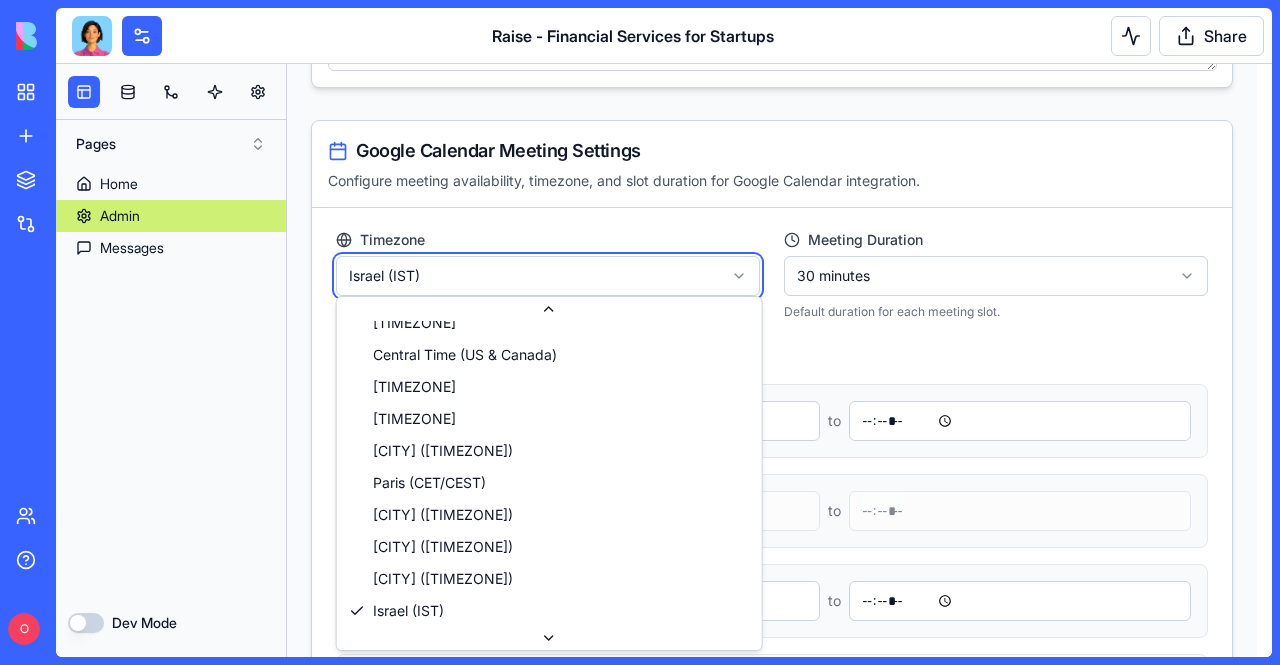 click on "Admin Panel Services Management Add, edit, or delete the services your company offers.  Add Service Title Description Icon Actions Accounting & Bookkeeping • Monthly and quarterly financial reports
• Monitoring and forecasting cash flow - Edit Service Delete Service Financial Planning • Business modeling
• Operational analysis
• Budgeting and forecasting
• Key financial metrics monitoring - Edit Service Delete Service CFO Services • Finance strategy
• DD and fund raising prep
• Cap Table management
• Technology solutions implementation - Edit Service Delete Service Admin Services • AP/AR management
• ITA representation
• Employee management
• Ongoing administration - Edit Service Delete Service Client Testimonials Management Manage client testimonials displayed on your site.  Add Testimonial Name Title Testimonial LinkedIn Picture Actions Eldad Postan-Koren Co-Founder & CEO at Winn.ai Link Uploaded Edit Testimonial Delete Testimonial Michal Lupu Link Uploaded Link to" at bounding box center (779, 1576) 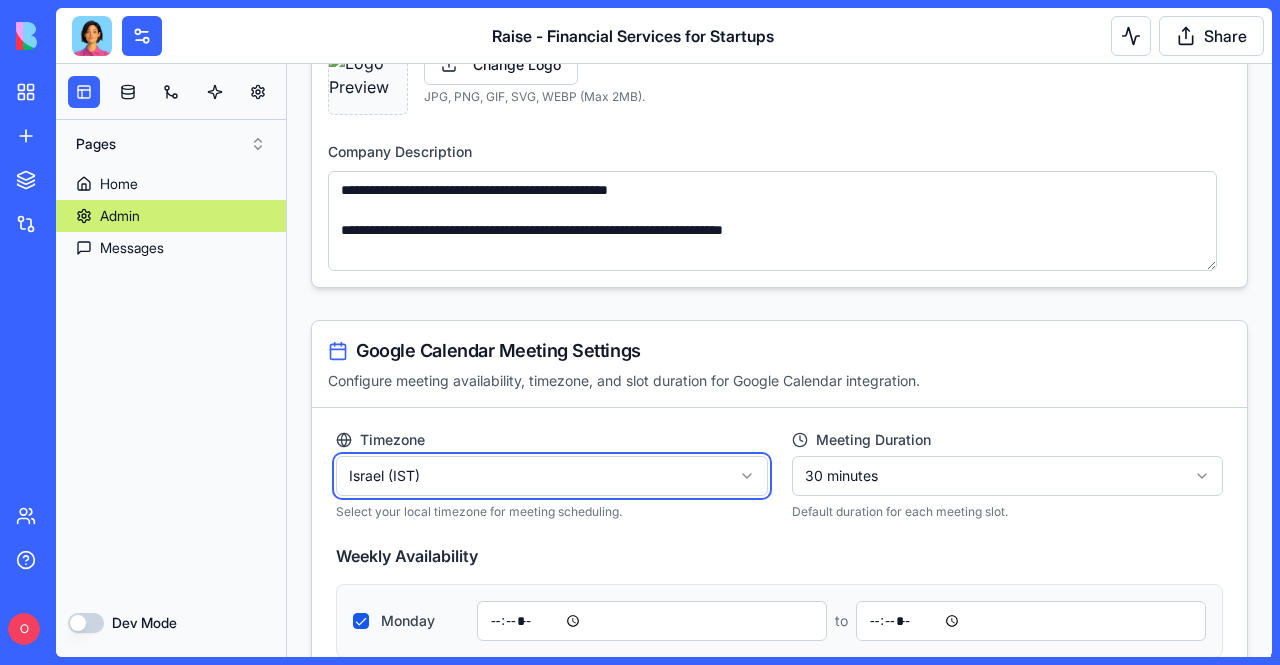 scroll, scrollTop: 987, scrollLeft: 0, axis: vertical 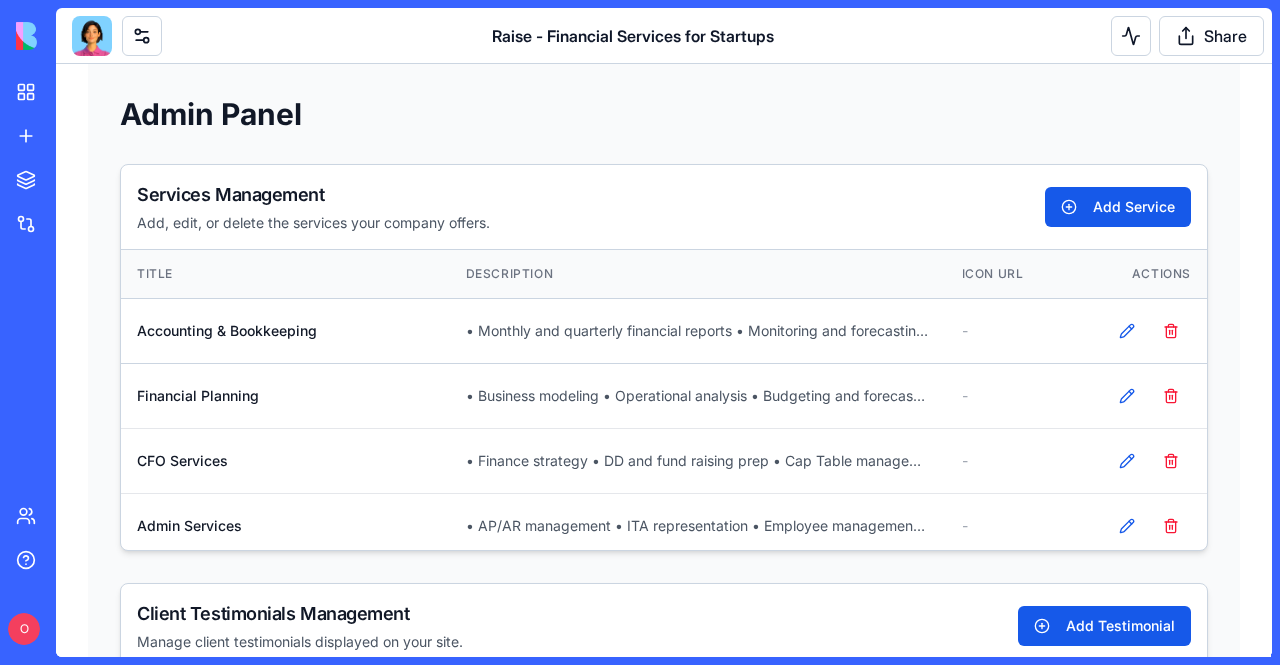 click at bounding box center [92, 36] 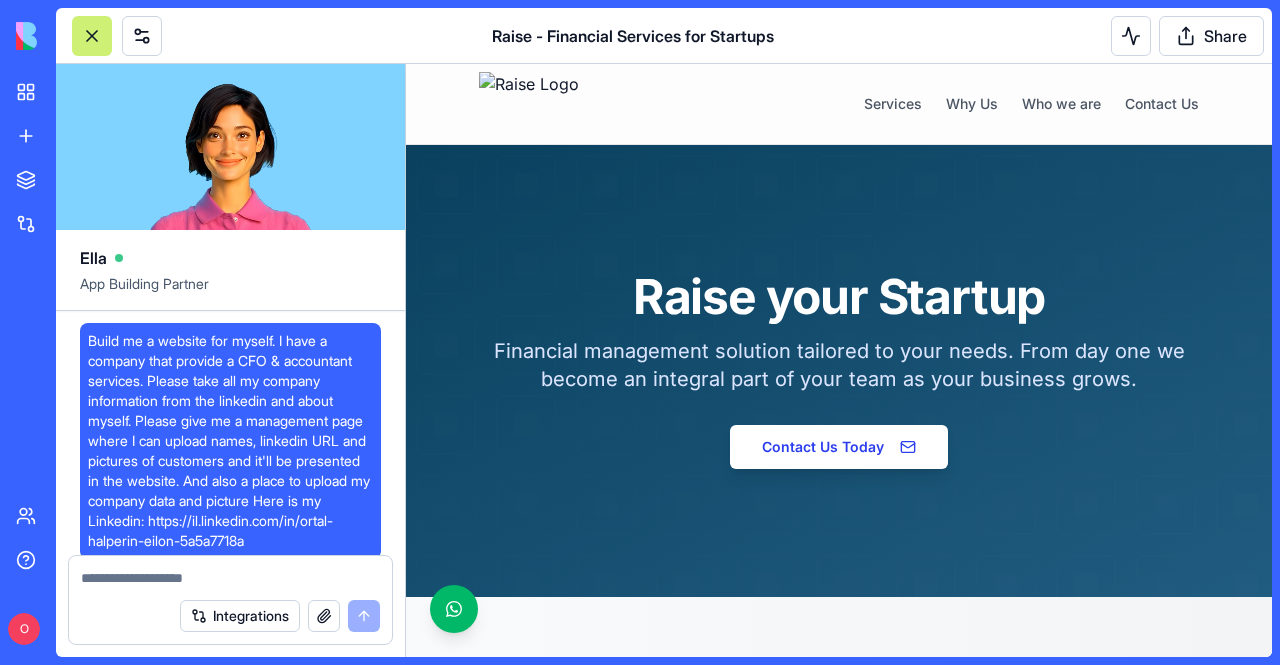 scroll, scrollTop: 215052, scrollLeft: 0, axis: vertical 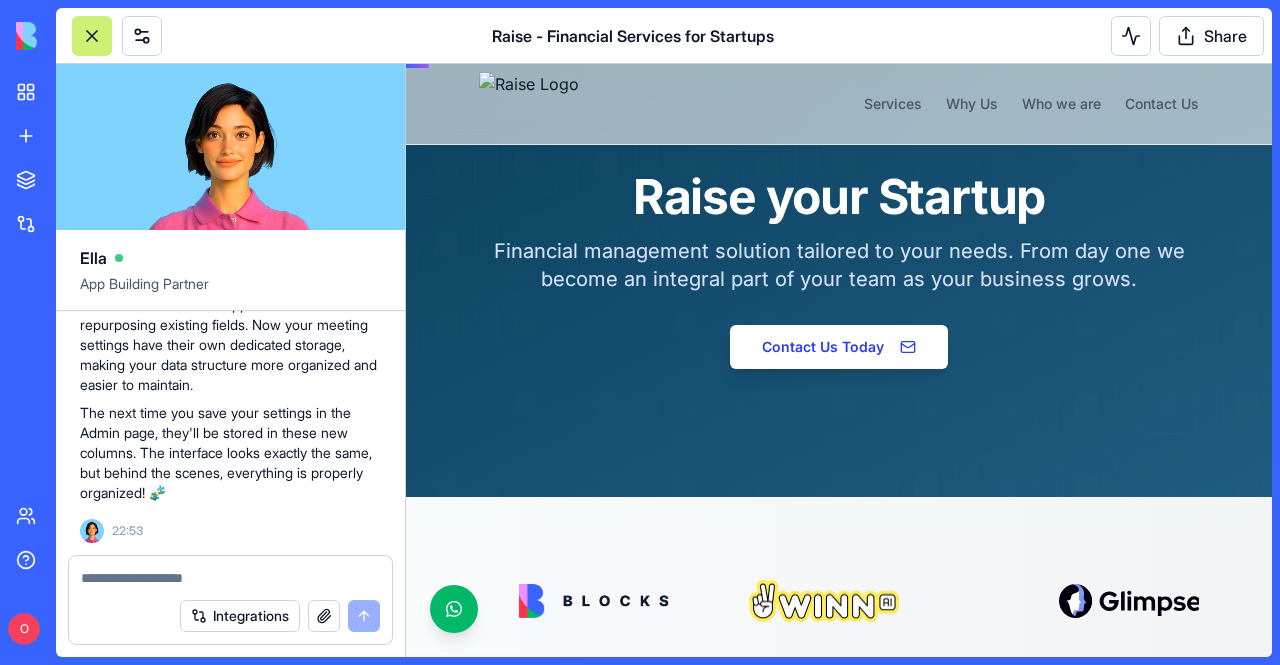 click on "Contact Us Today" at bounding box center [839, 347] 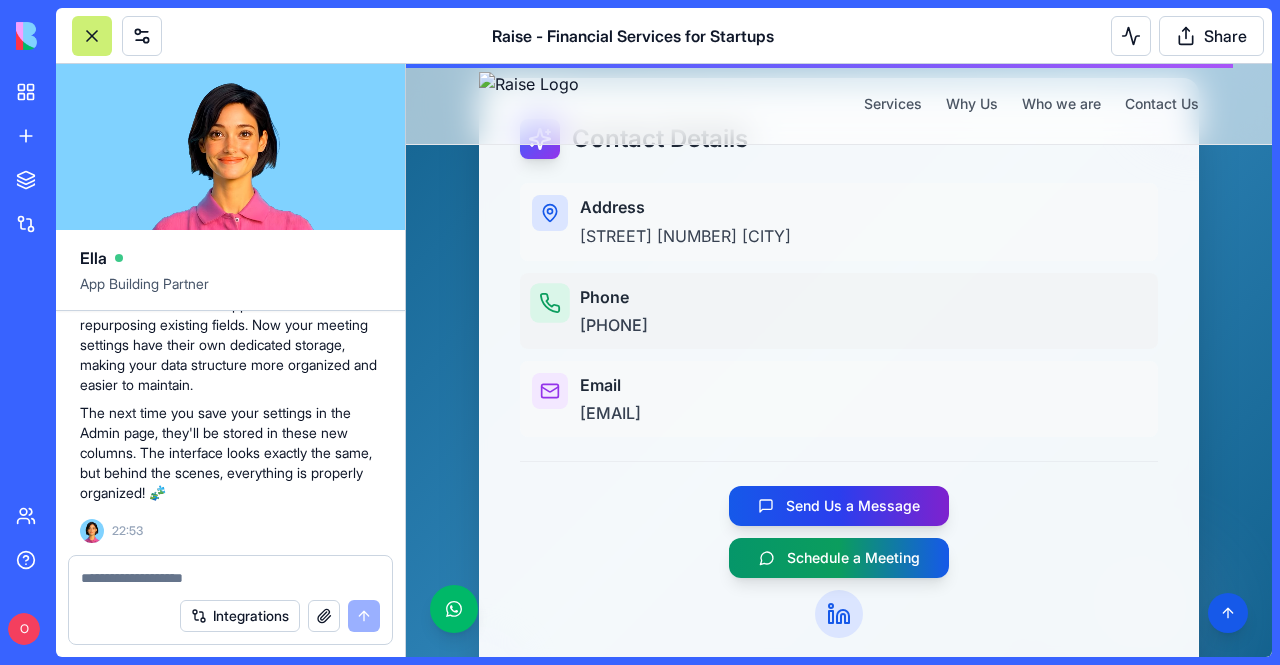 scroll, scrollTop: 3654, scrollLeft: 0, axis: vertical 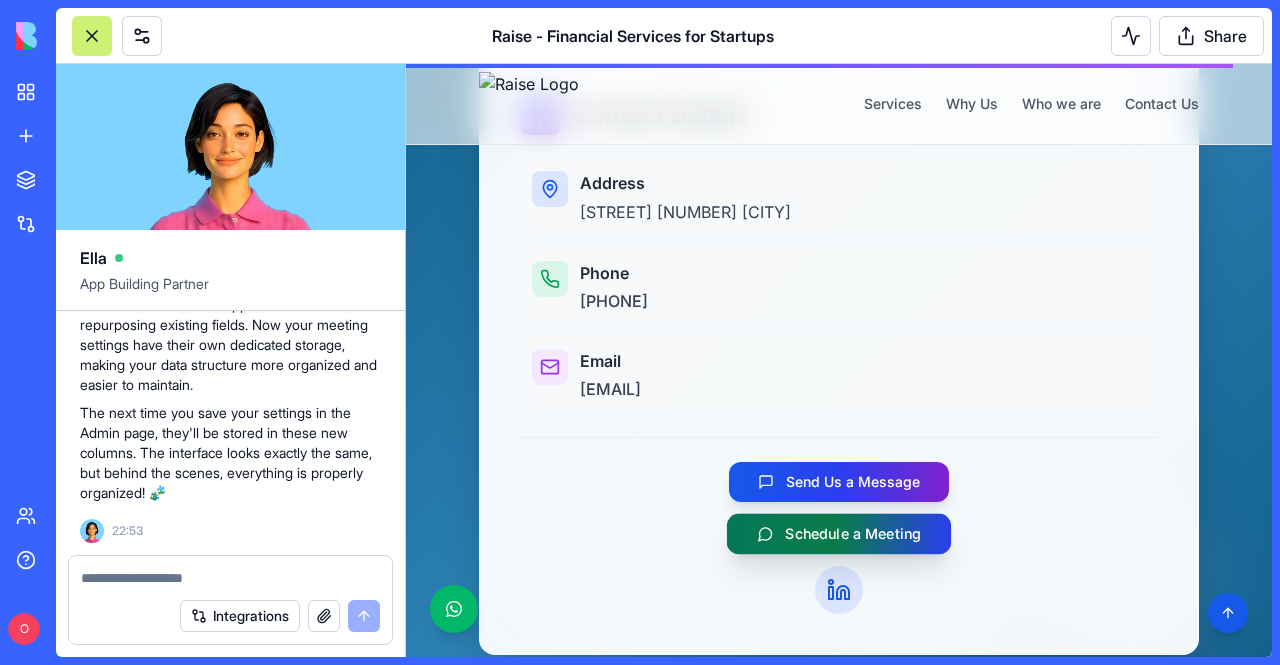 click on "Schedule a Meeting" at bounding box center [839, 533] 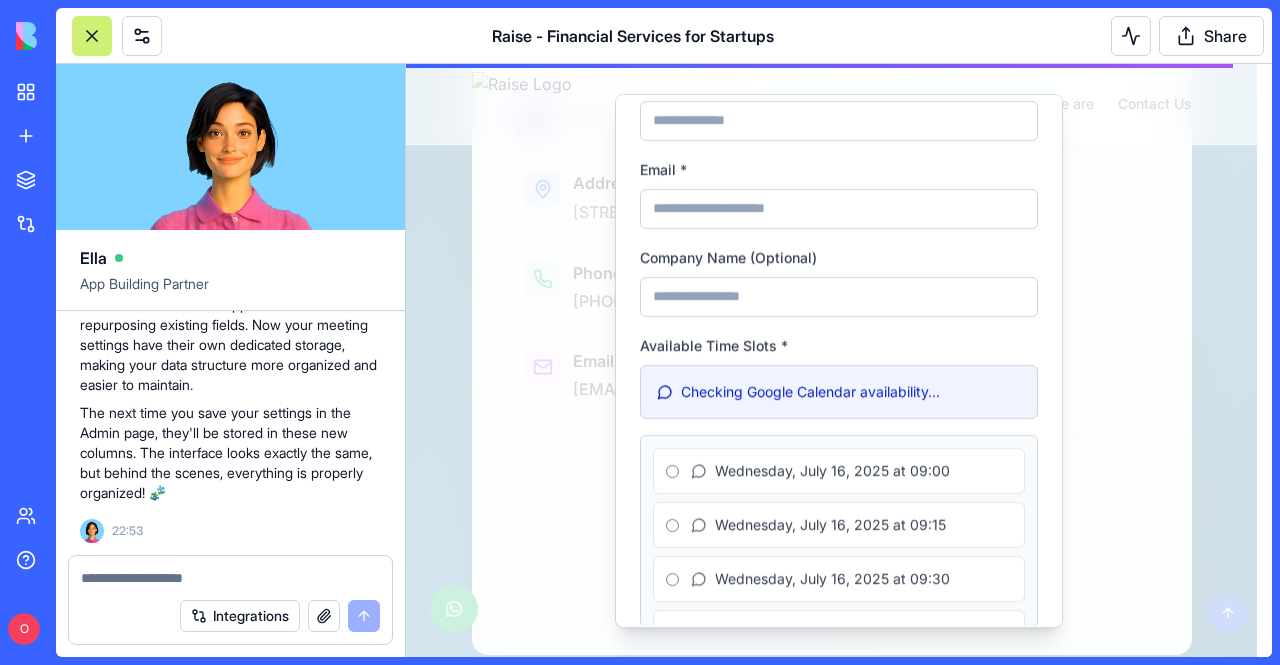 scroll, scrollTop: 200, scrollLeft: 0, axis: vertical 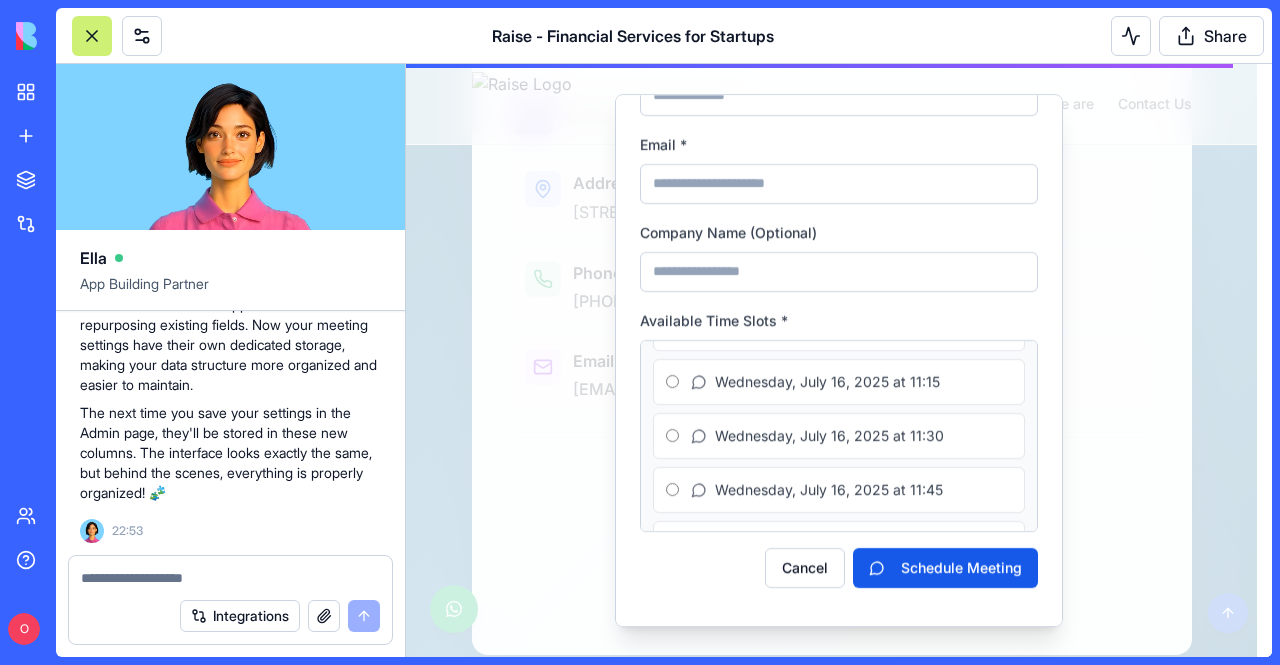 click at bounding box center [92, 36] 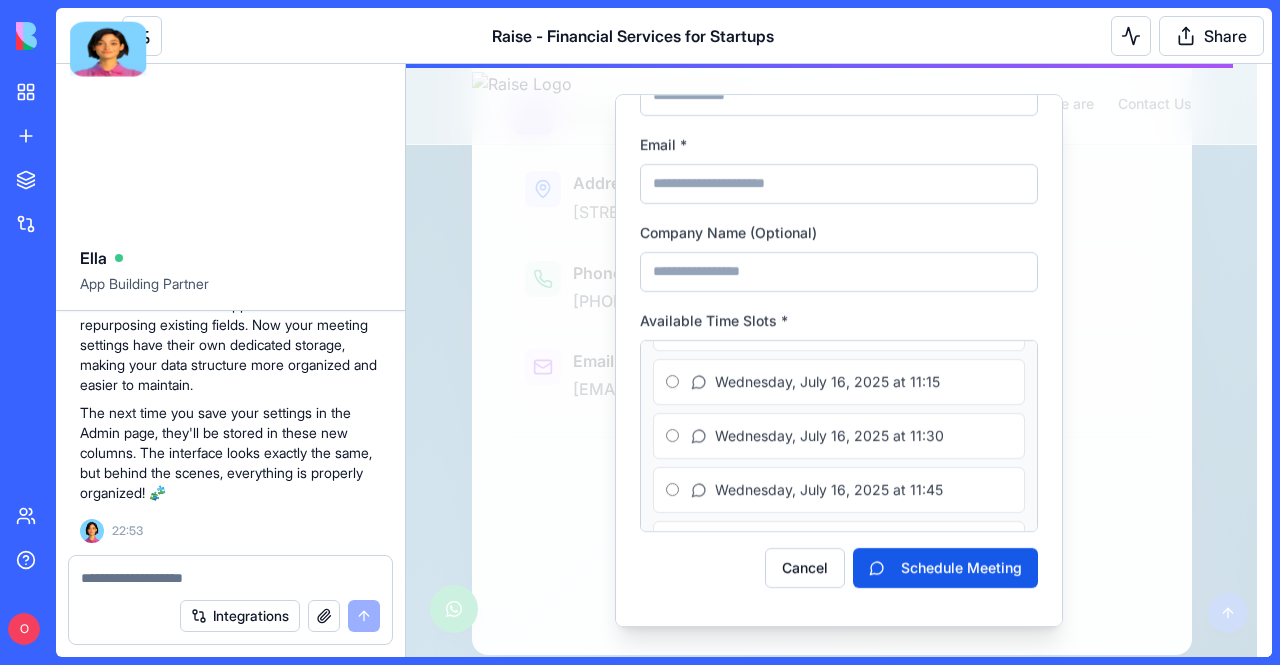 click at bounding box center [108, 48] 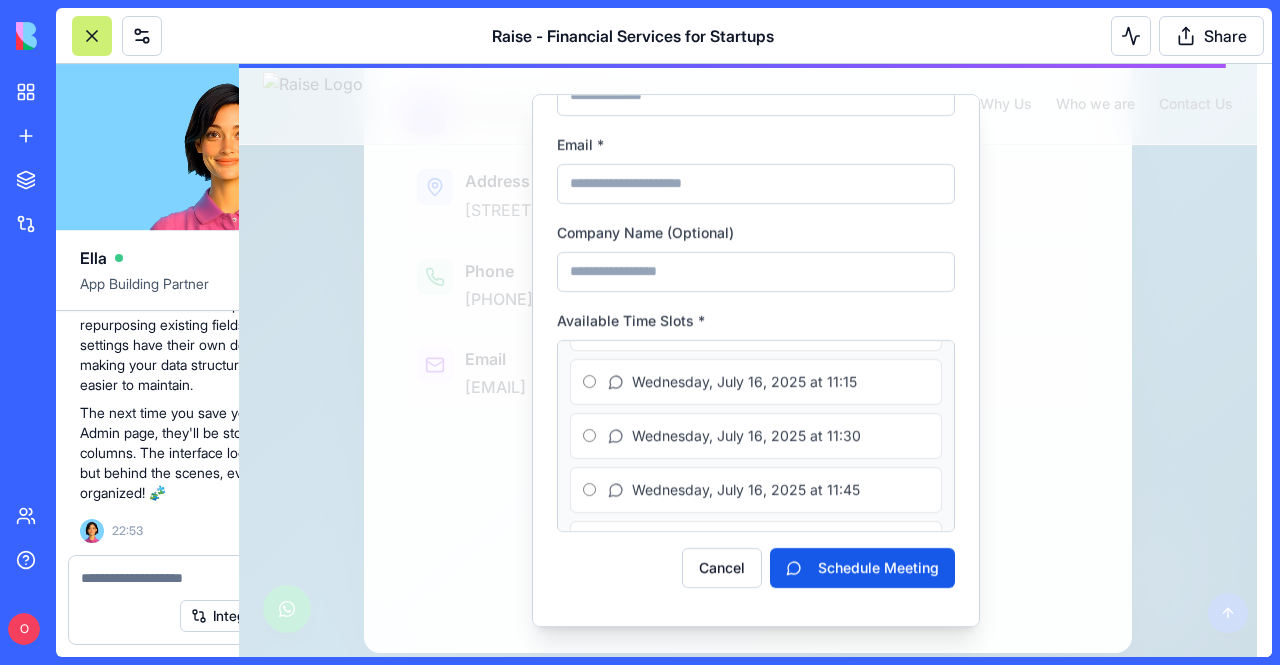 scroll, scrollTop: 3654, scrollLeft: 0, axis: vertical 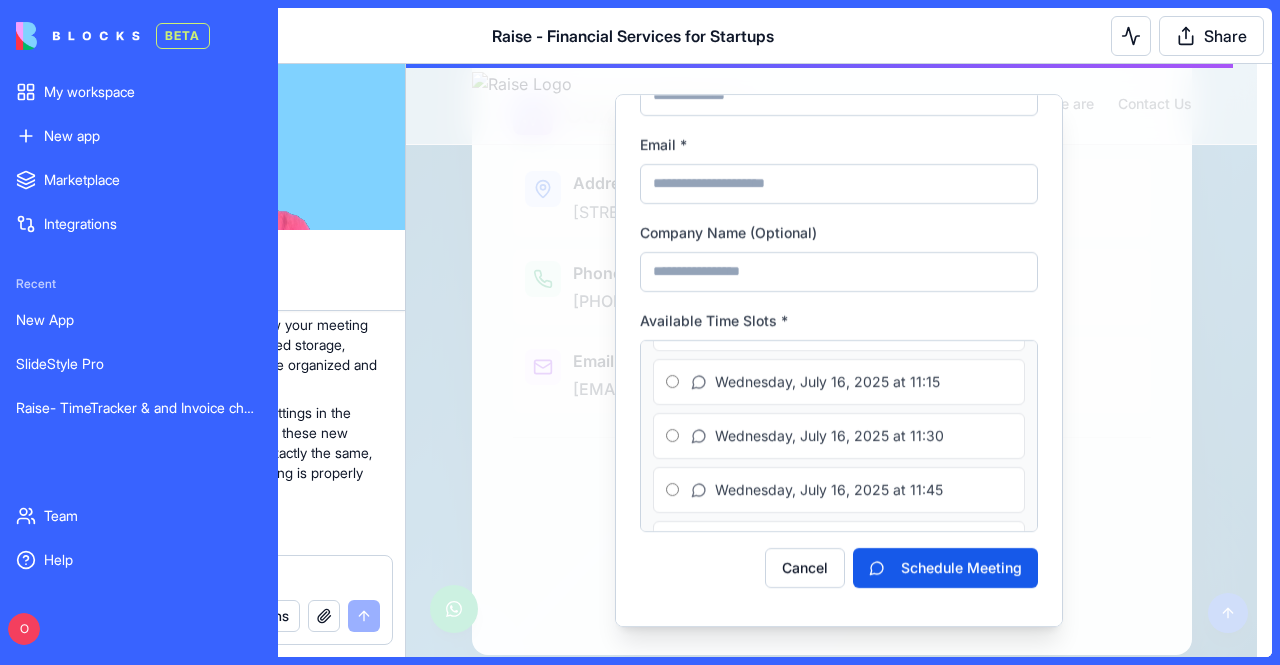 click at bounding box center [78, 36] 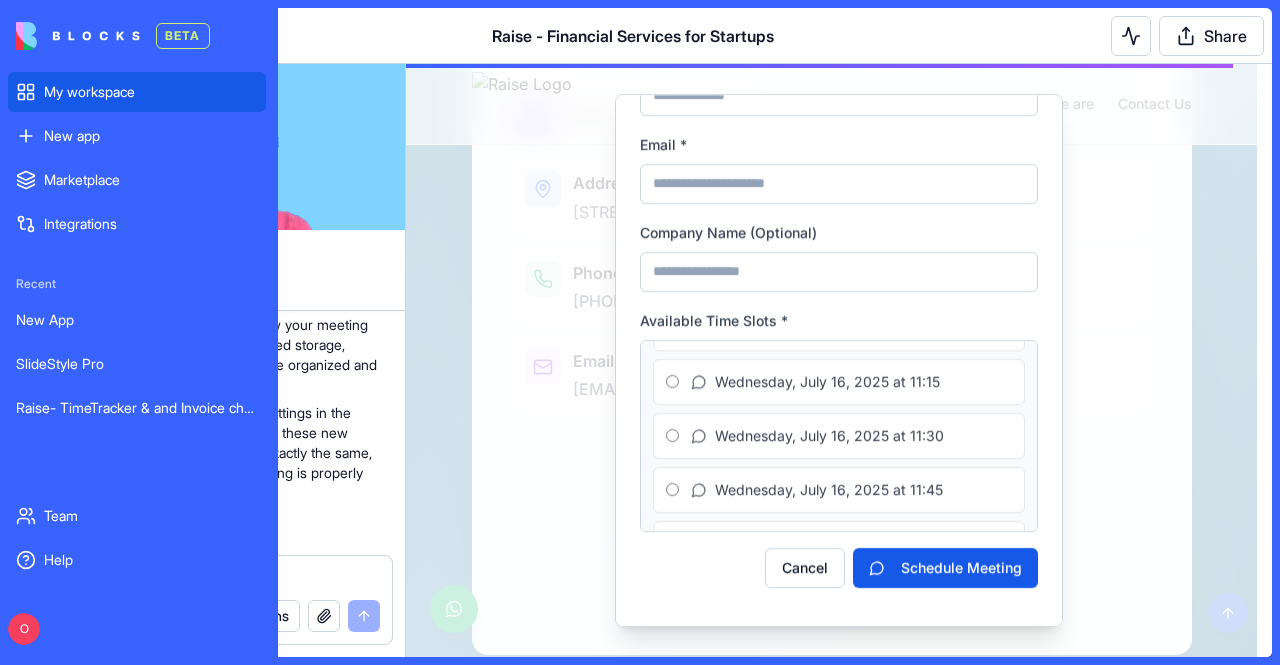 click on "My workspace" at bounding box center (151, 92) 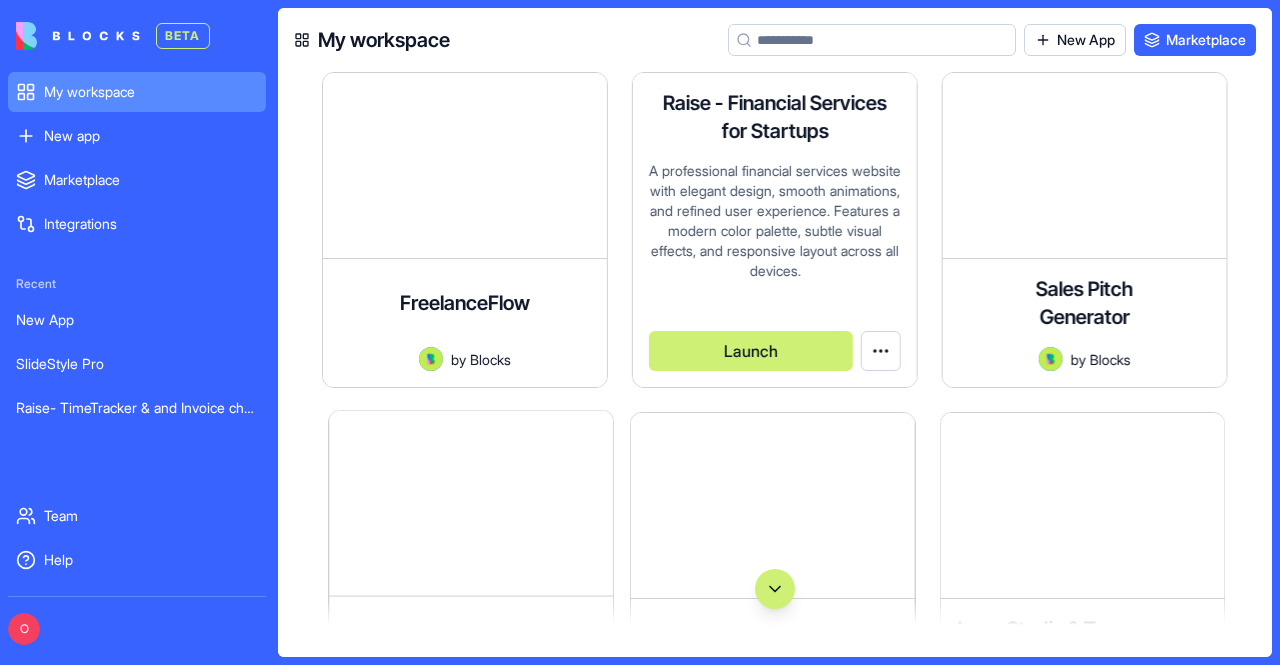 click on "A professional financial services website with elegant design, smooth animations, and refined user experience. Features a modern color palette, subtle visual effects, and responsive layout across all devices." at bounding box center [775, 226] 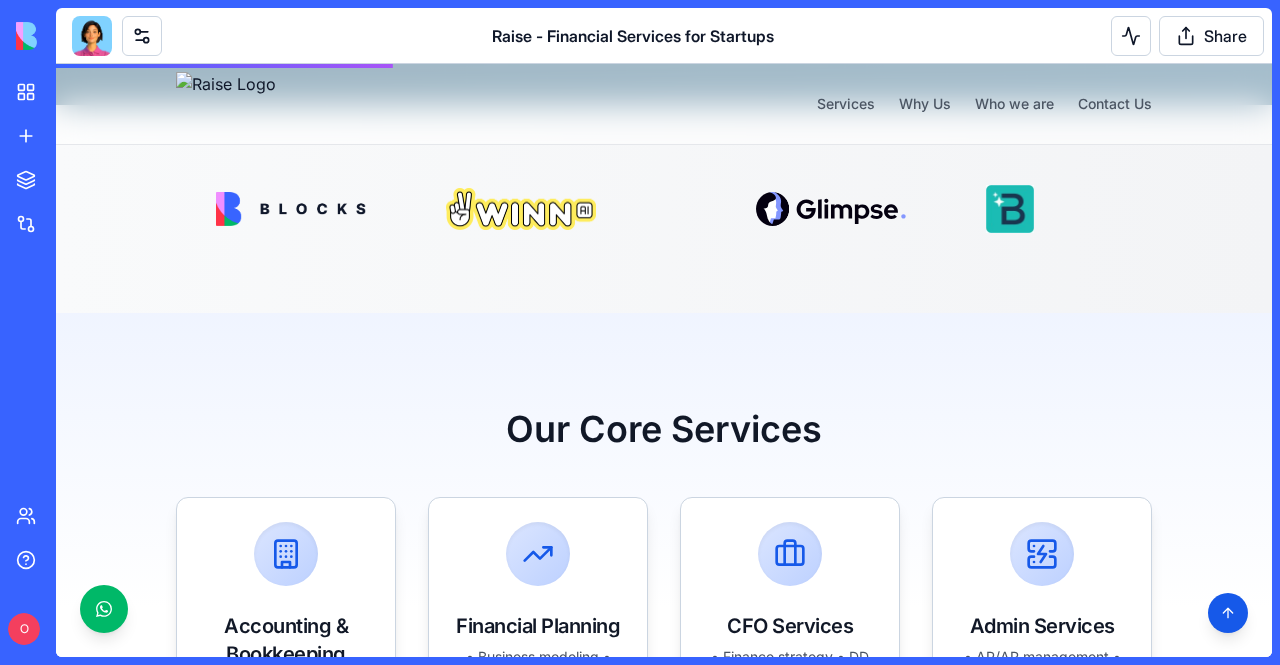 scroll, scrollTop: 422, scrollLeft: 0, axis: vertical 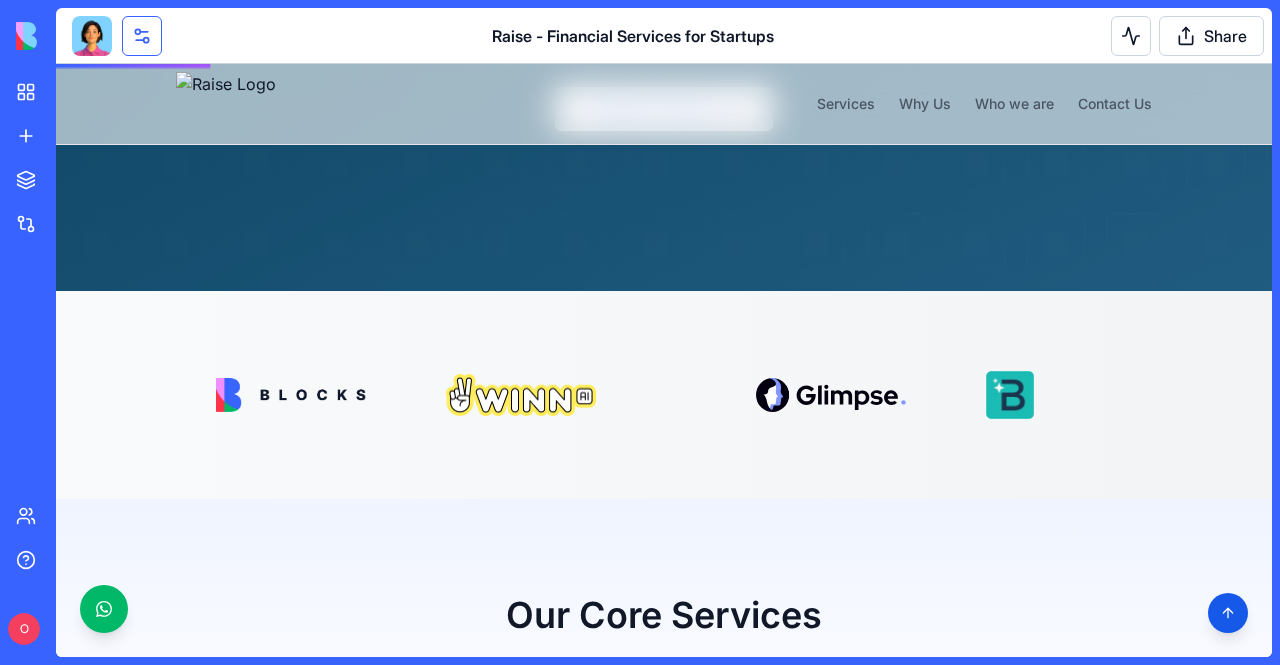click at bounding box center (142, 36) 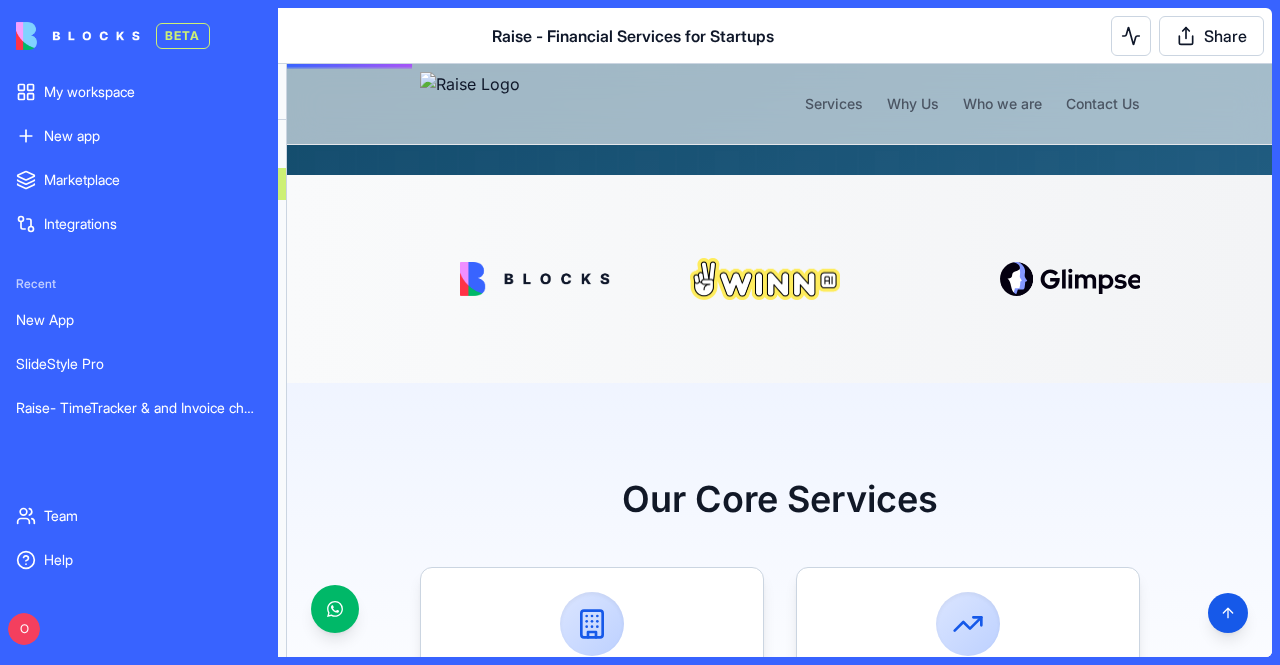 click at bounding box center (78, 36) 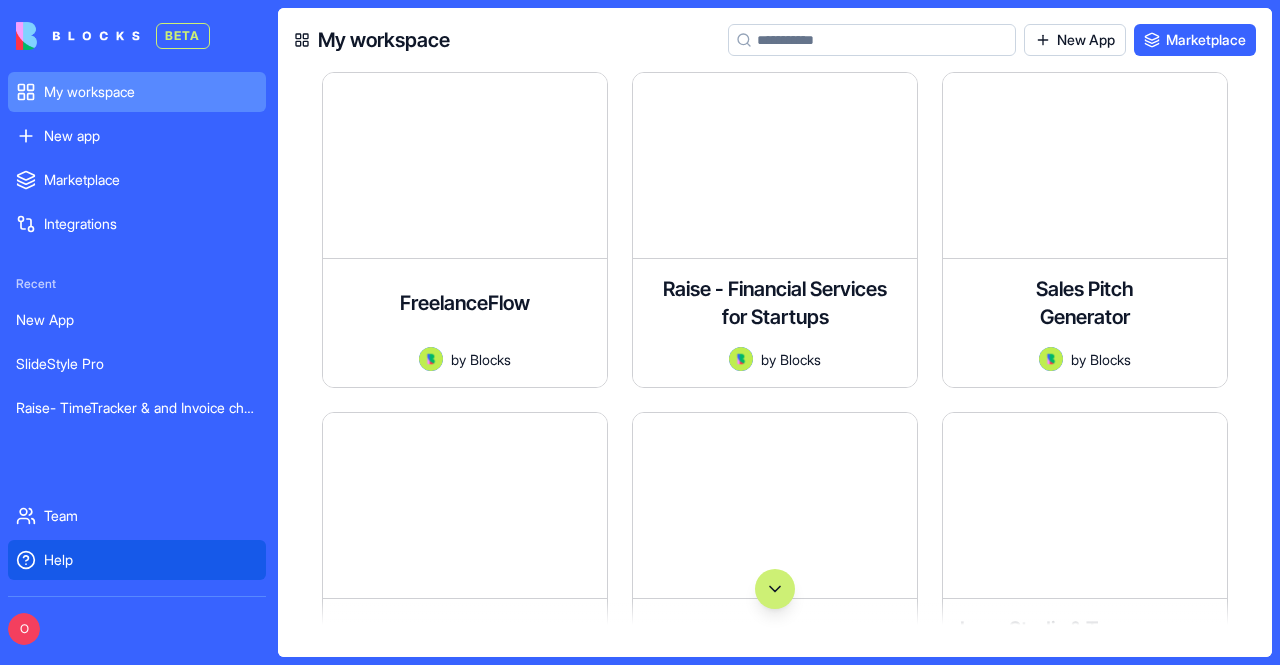 click on "Help" at bounding box center (137, 560) 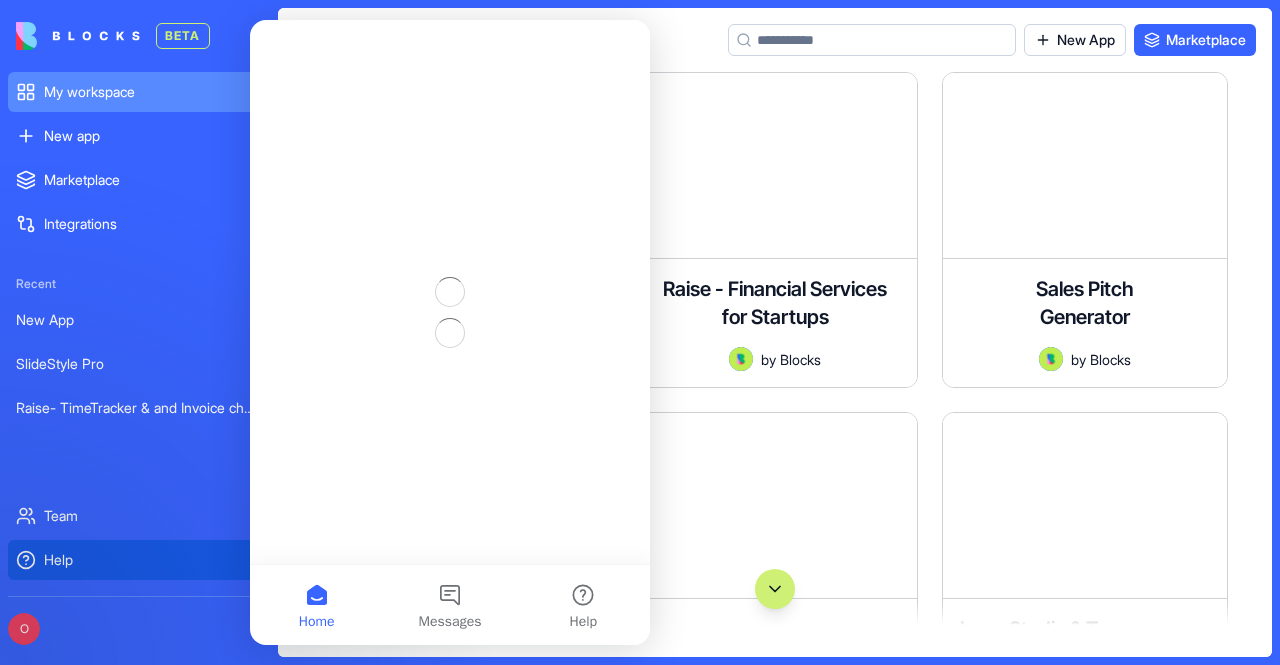 scroll, scrollTop: 0, scrollLeft: 0, axis: both 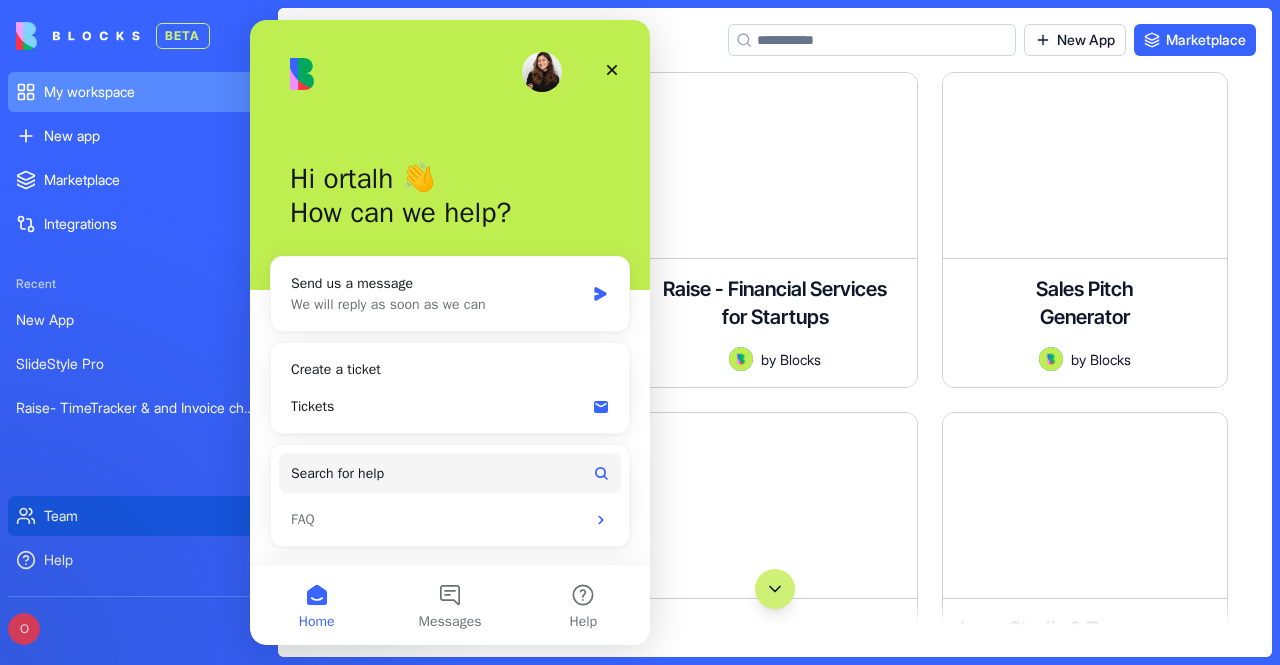 click on "Team" at bounding box center (137, 516) 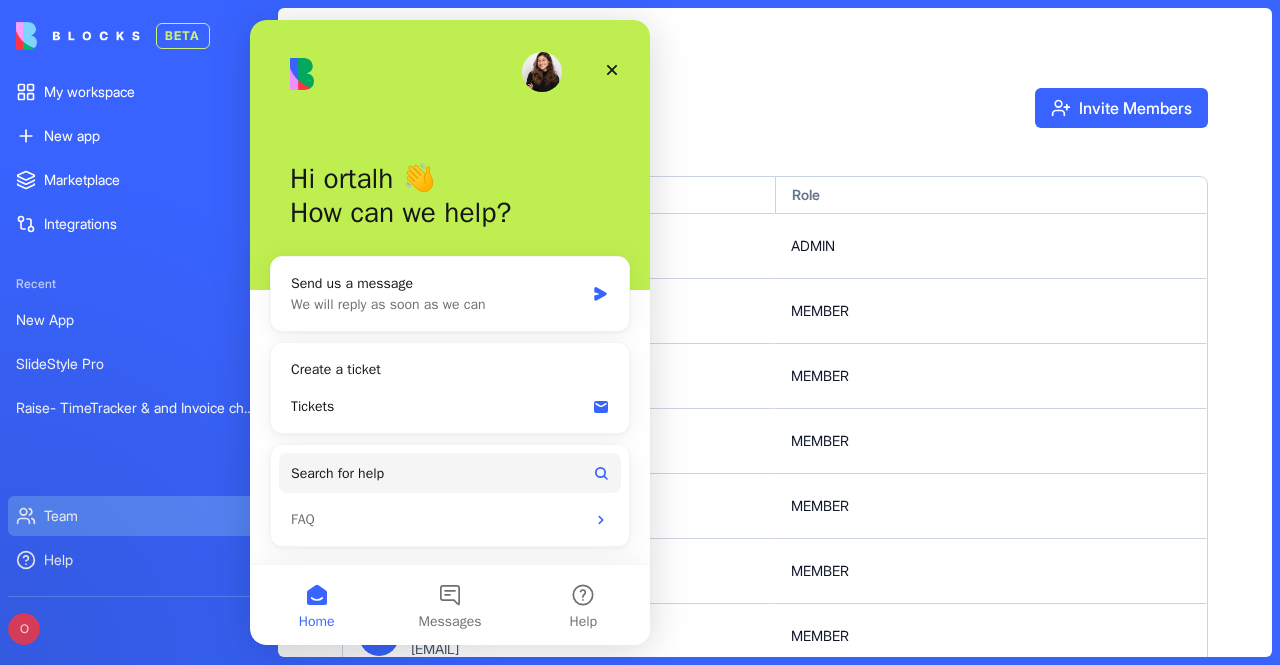 click at bounding box center (78, 36) 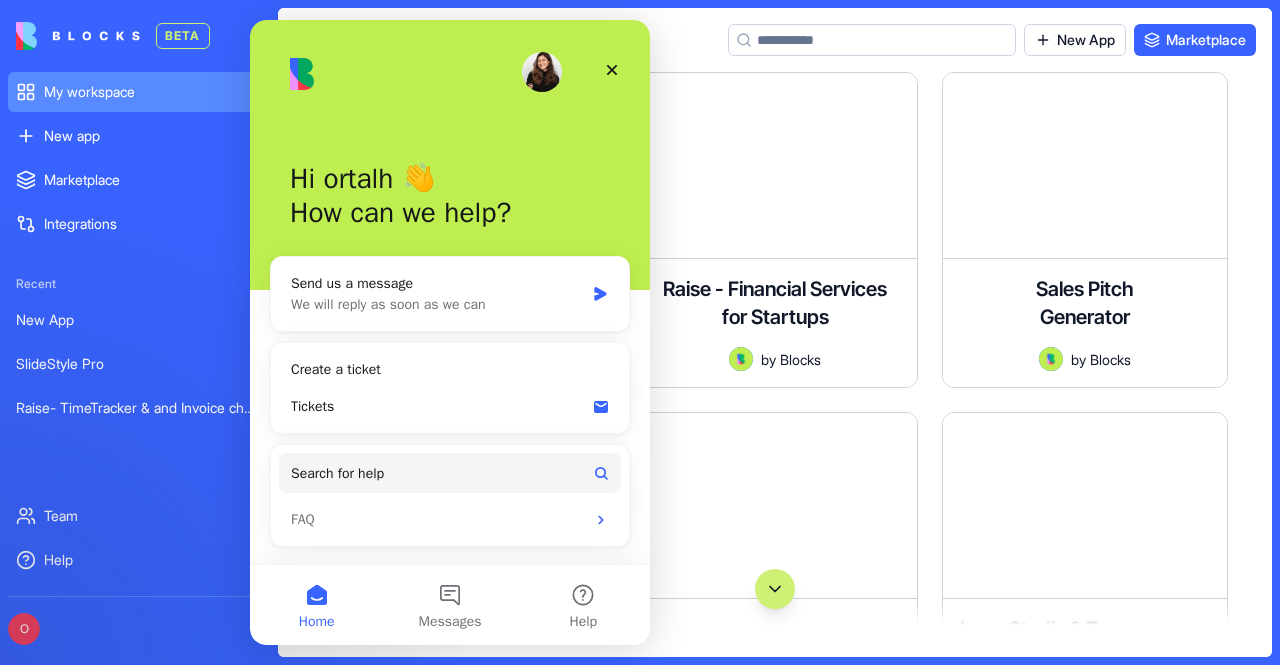 click at bounding box center (78, 36) 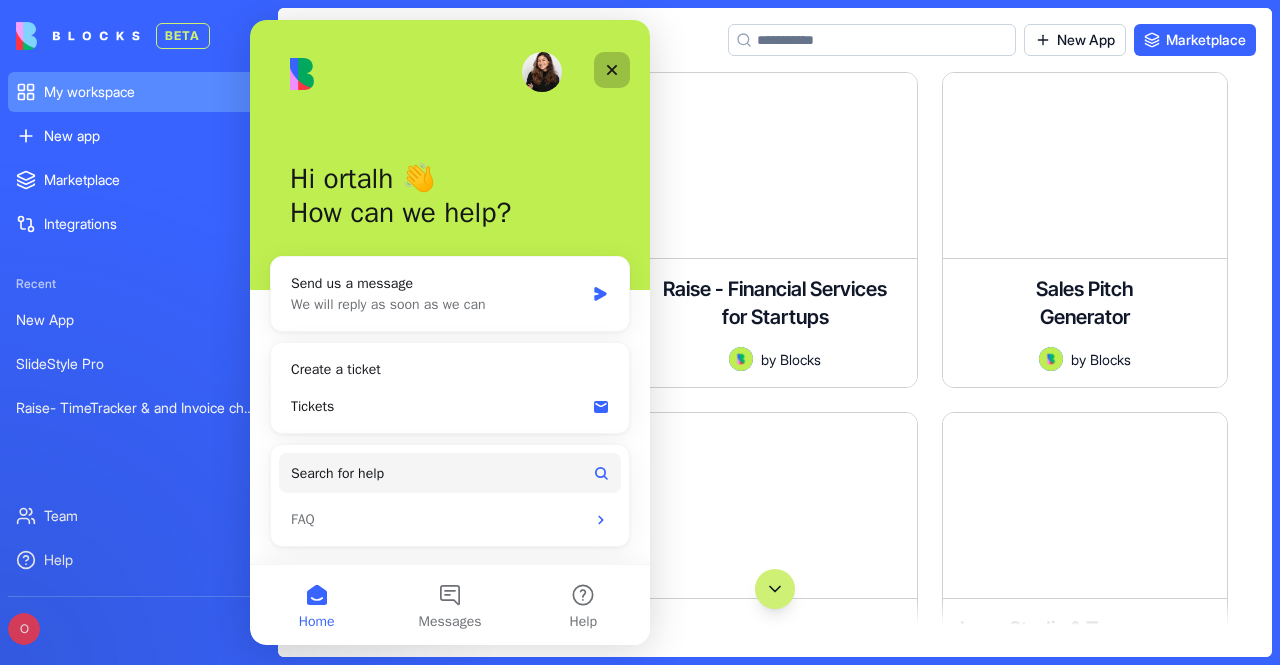click at bounding box center [612, 70] 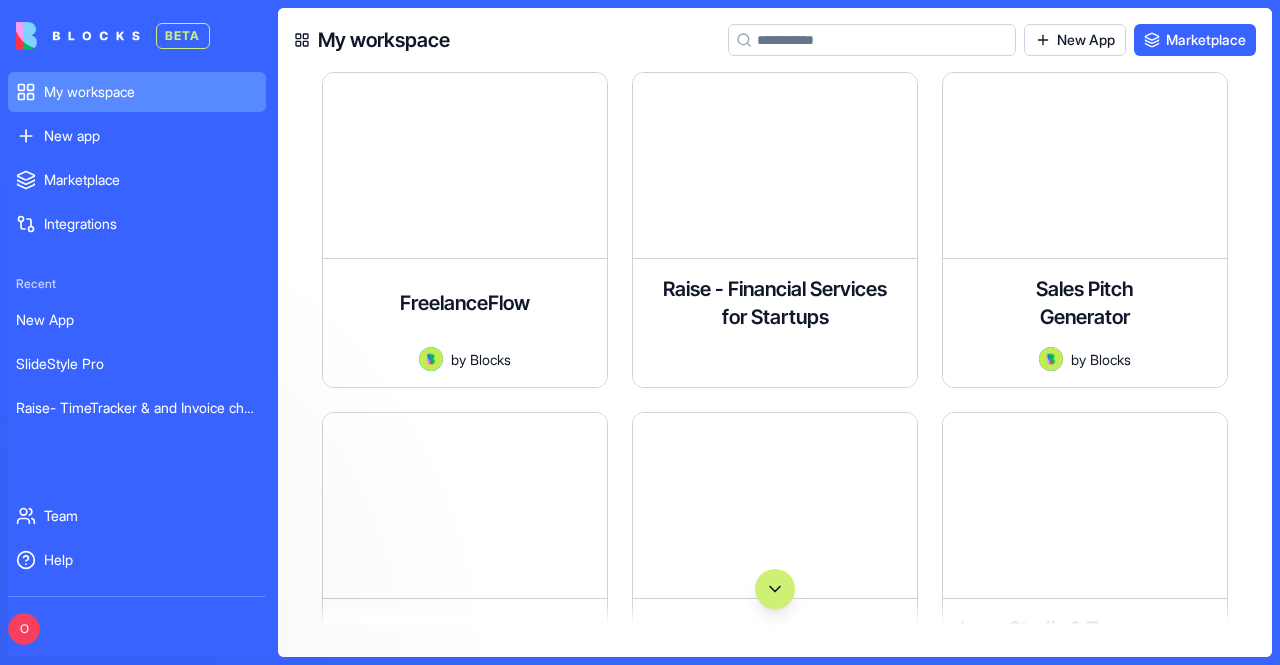 scroll, scrollTop: 0, scrollLeft: 0, axis: both 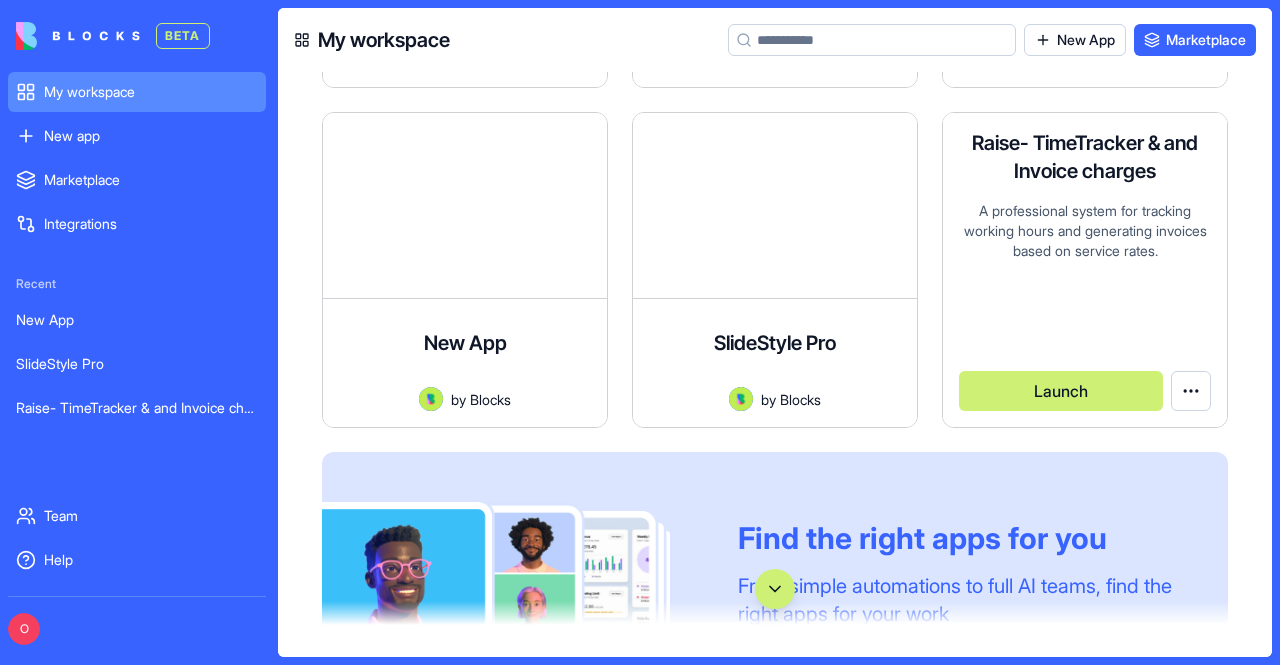 click on "A professional system for tracking working hours and generating invoices based on service rates." at bounding box center (1085, 266) 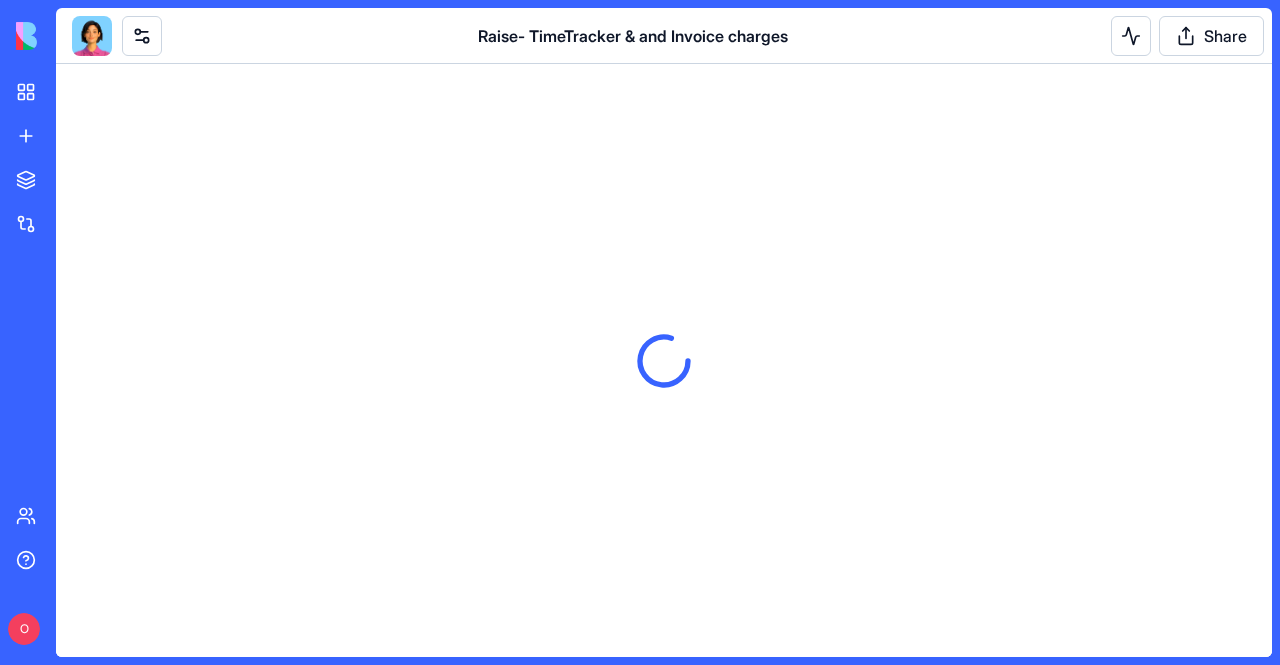 scroll, scrollTop: 0, scrollLeft: 0, axis: both 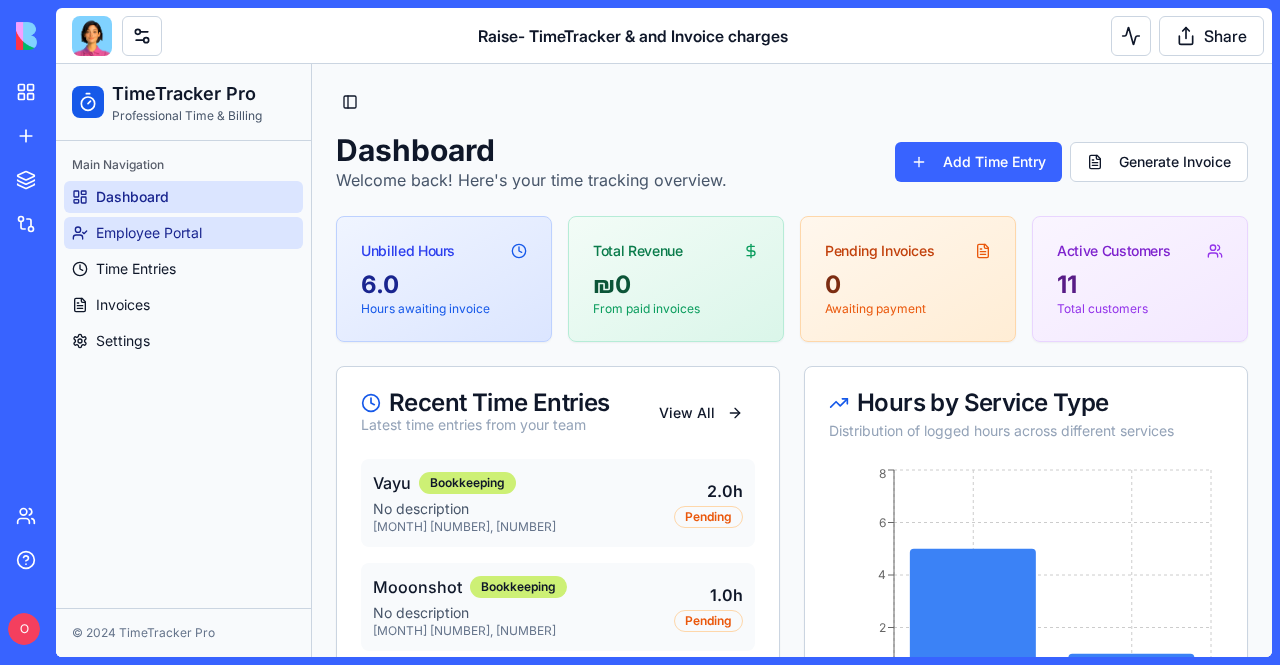 click on "Employee Portal" at bounding box center (149, 233) 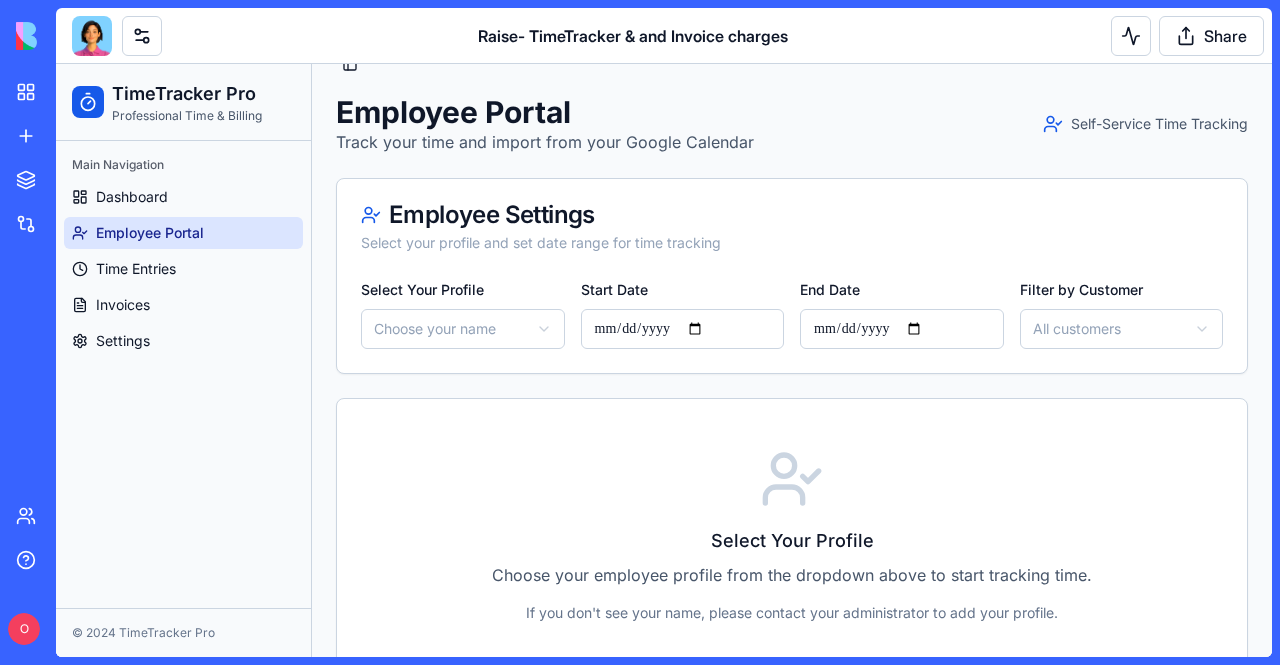 scroll, scrollTop: 75, scrollLeft: 0, axis: vertical 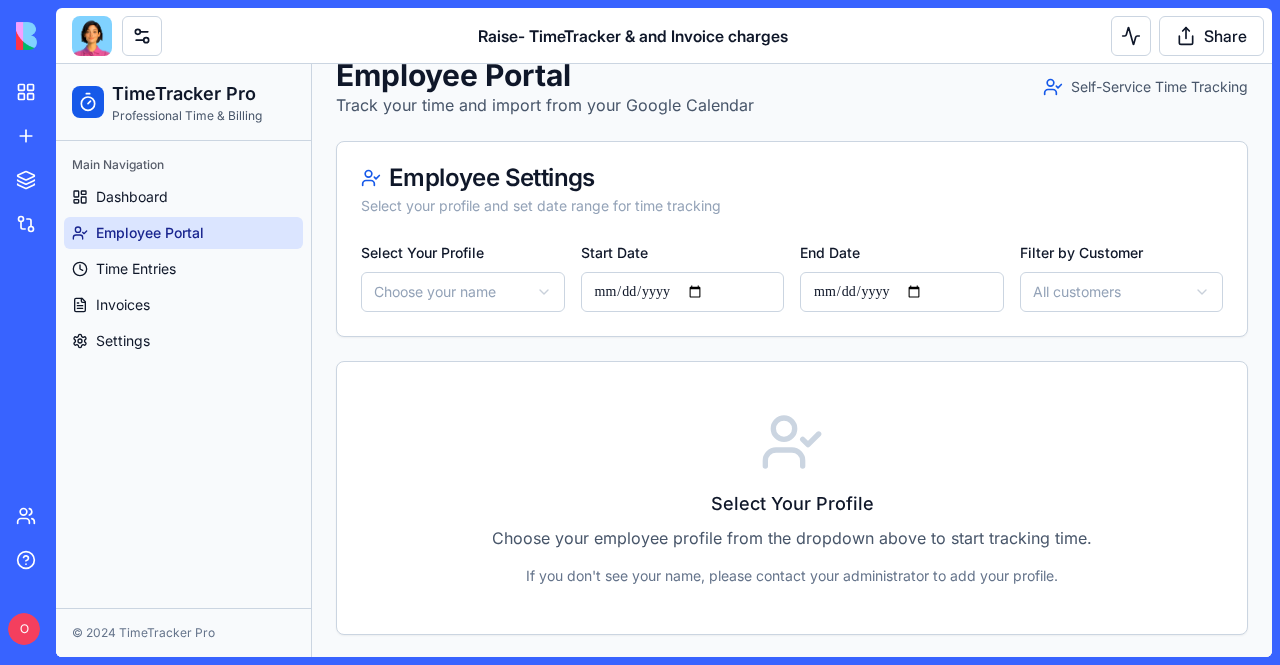 click on "**********" at bounding box center [664, 324] 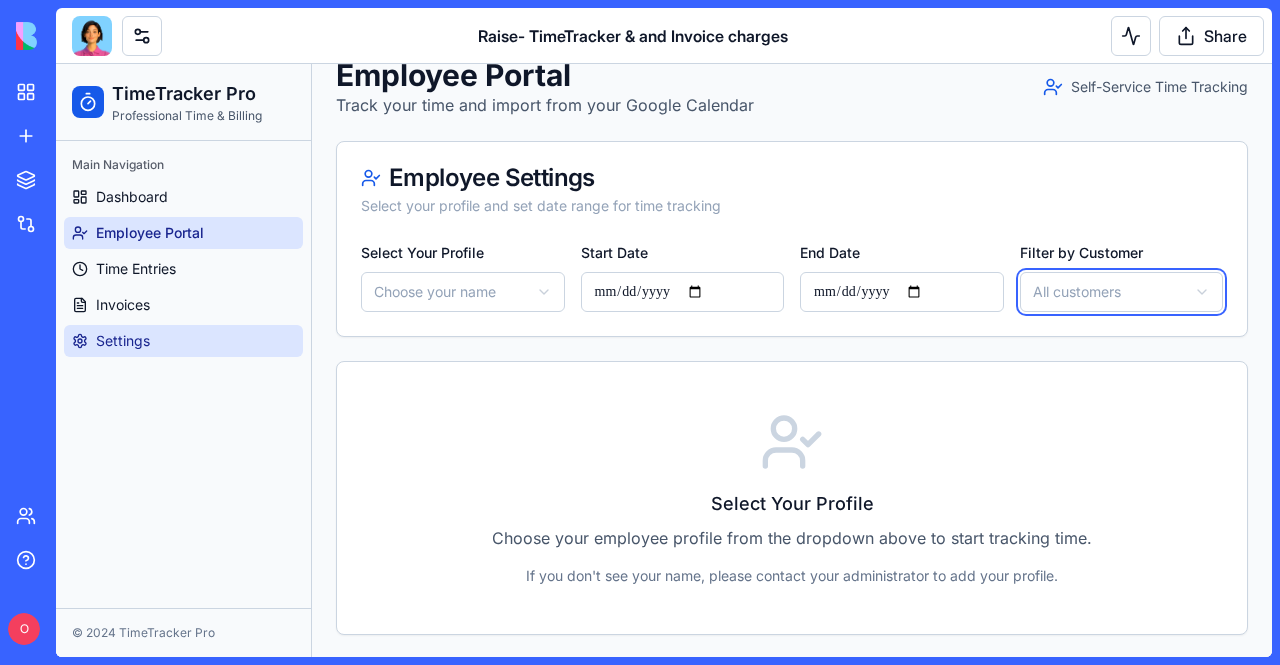 click on "**********" at bounding box center (664, 324) 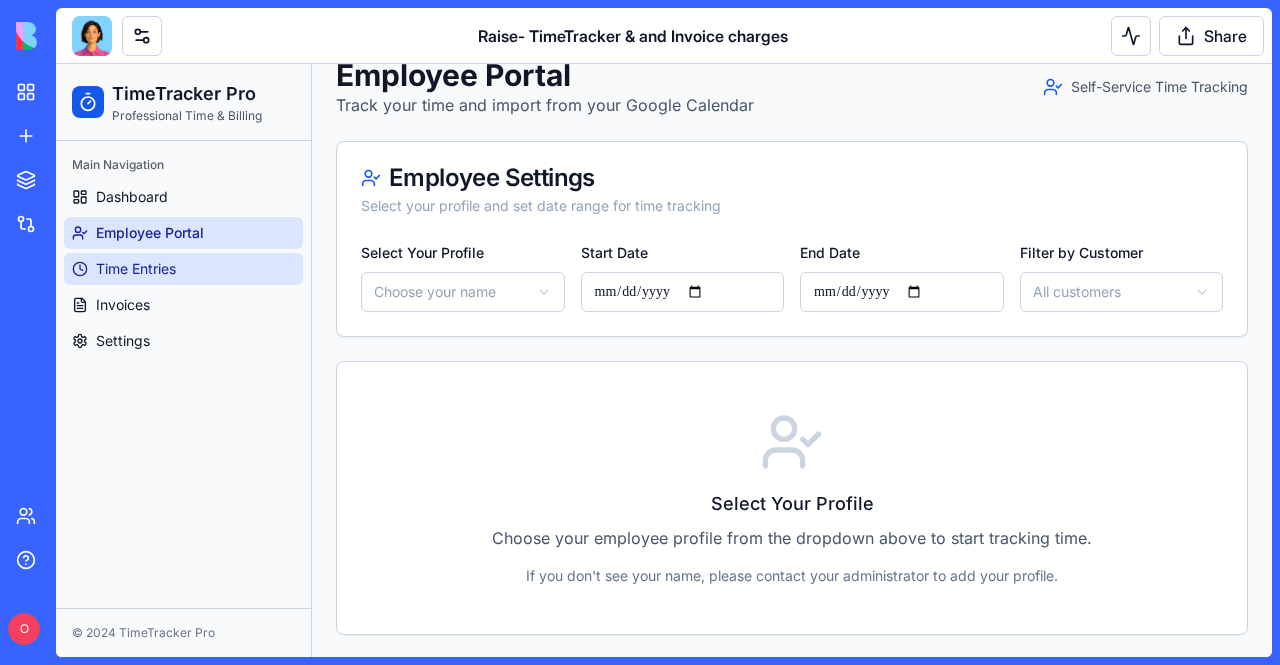 click on "Time Entries" at bounding box center [136, 269] 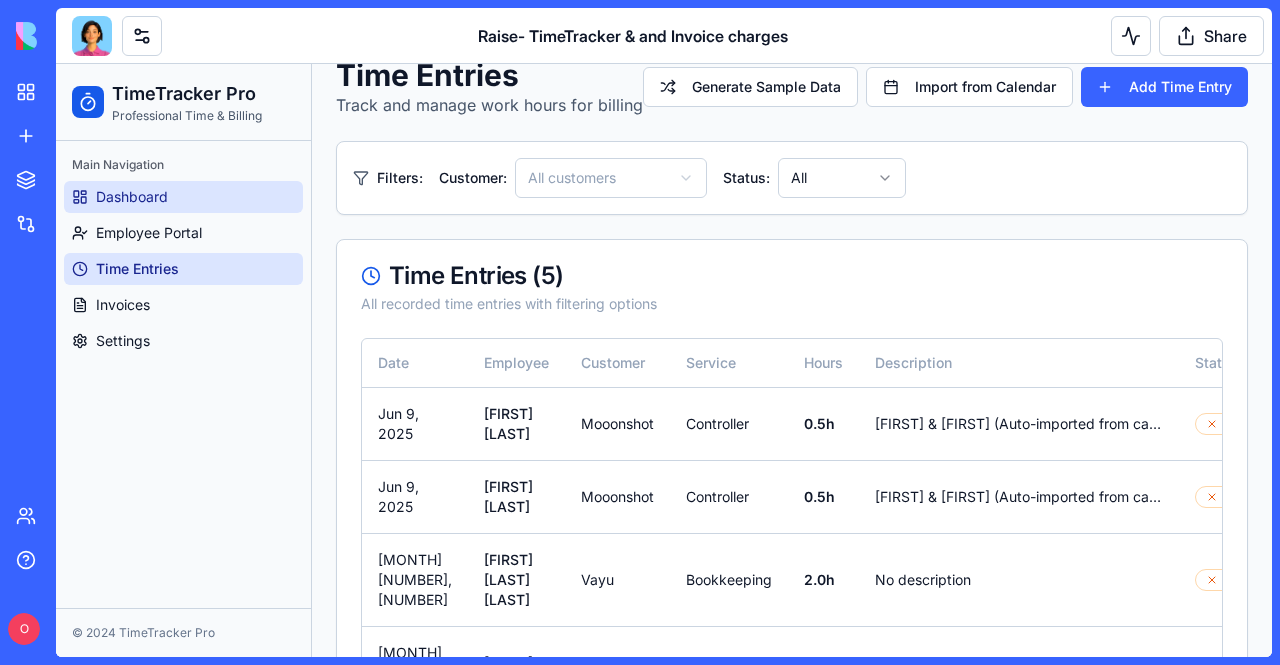 click on "Dashboard" at bounding box center [183, 197] 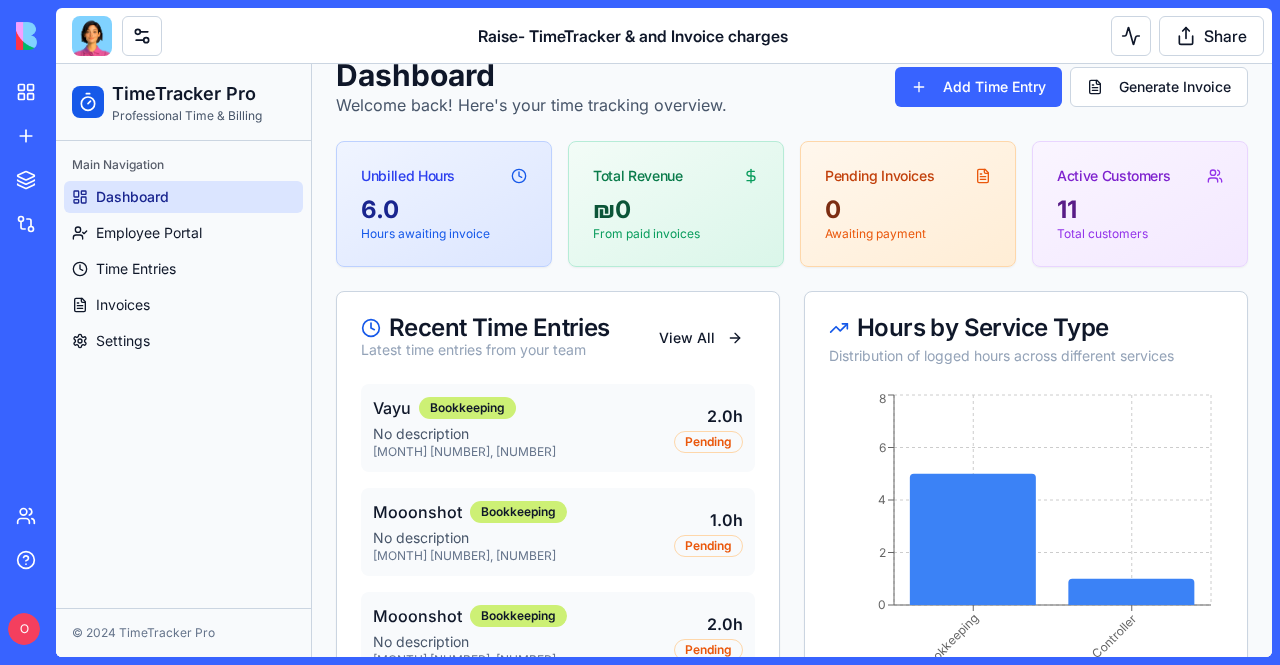 scroll, scrollTop: 0, scrollLeft: 0, axis: both 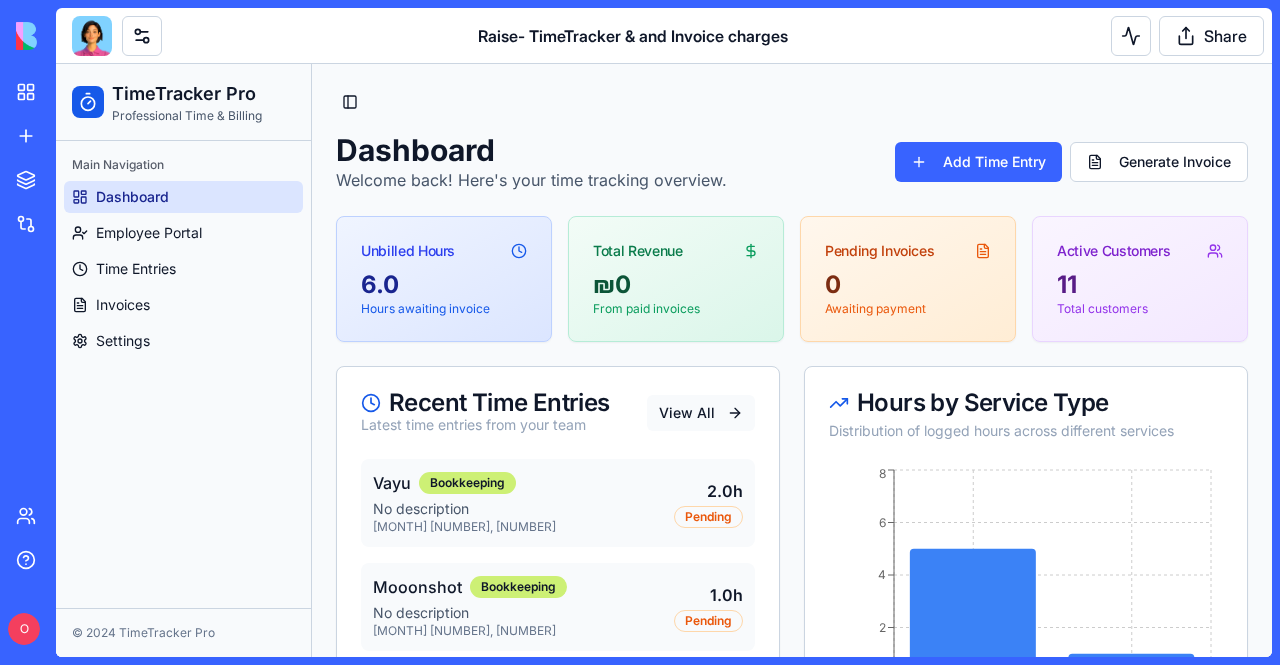 click on "View All" at bounding box center [701, 413] 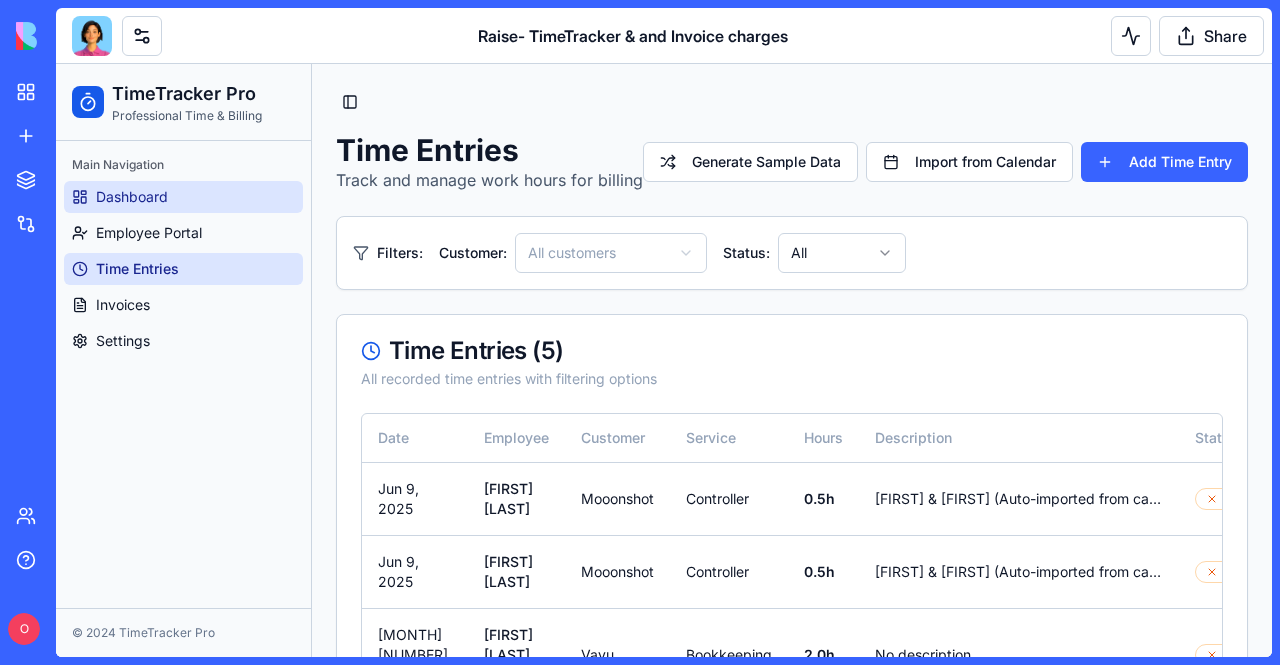 click on "Dashboard" at bounding box center [132, 197] 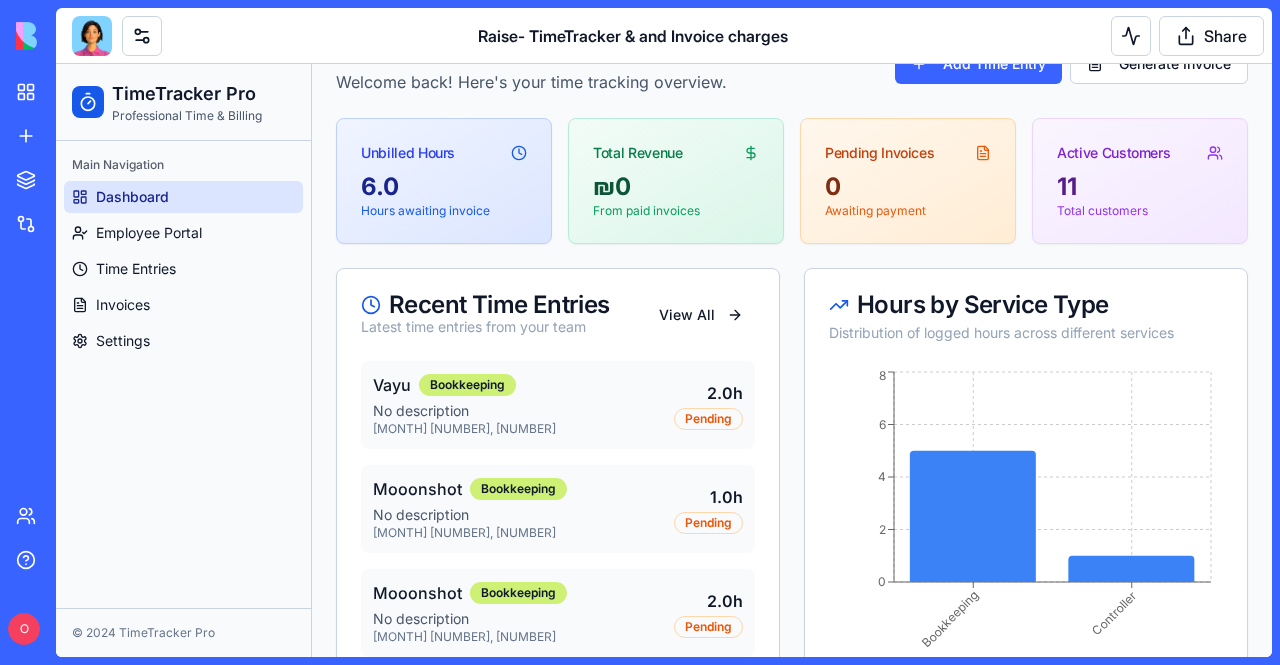 scroll, scrollTop: 53, scrollLeft: 0, axis: vertical 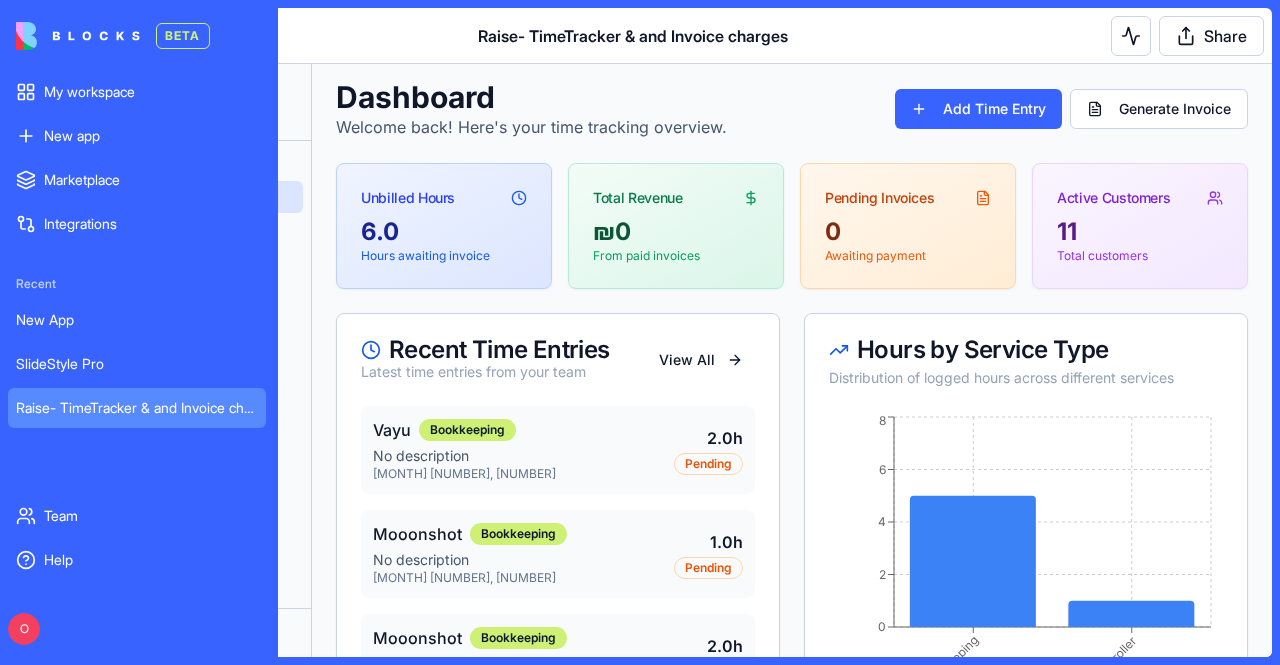 click at bounding box center [78, 36] 